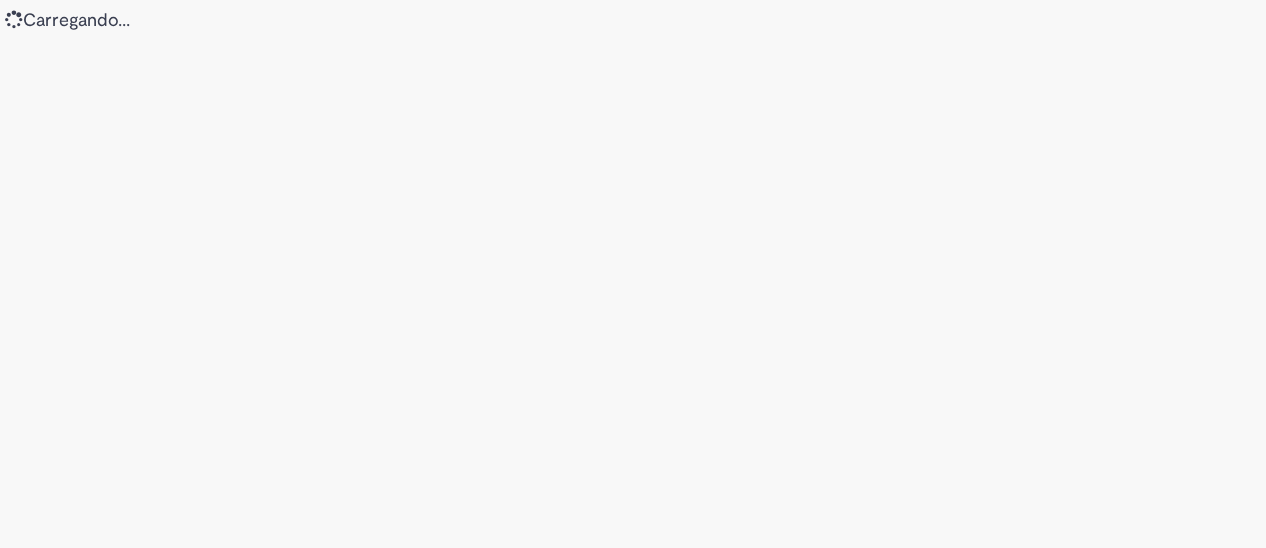 scroll, scrollTop: 0, scrollLeft: 0, axis: both 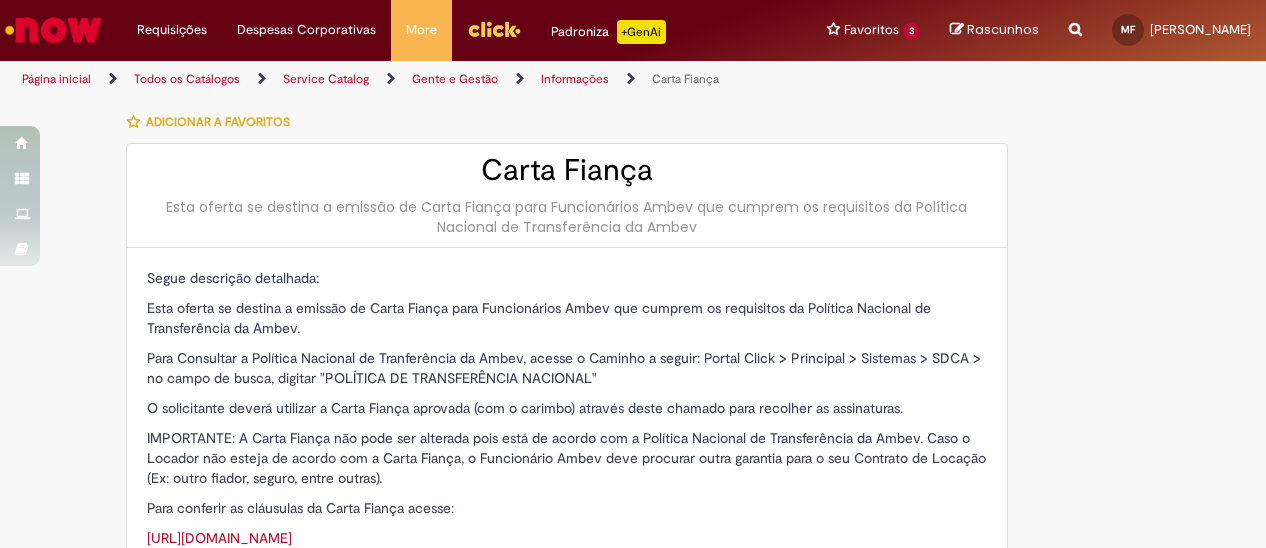 type on "********" 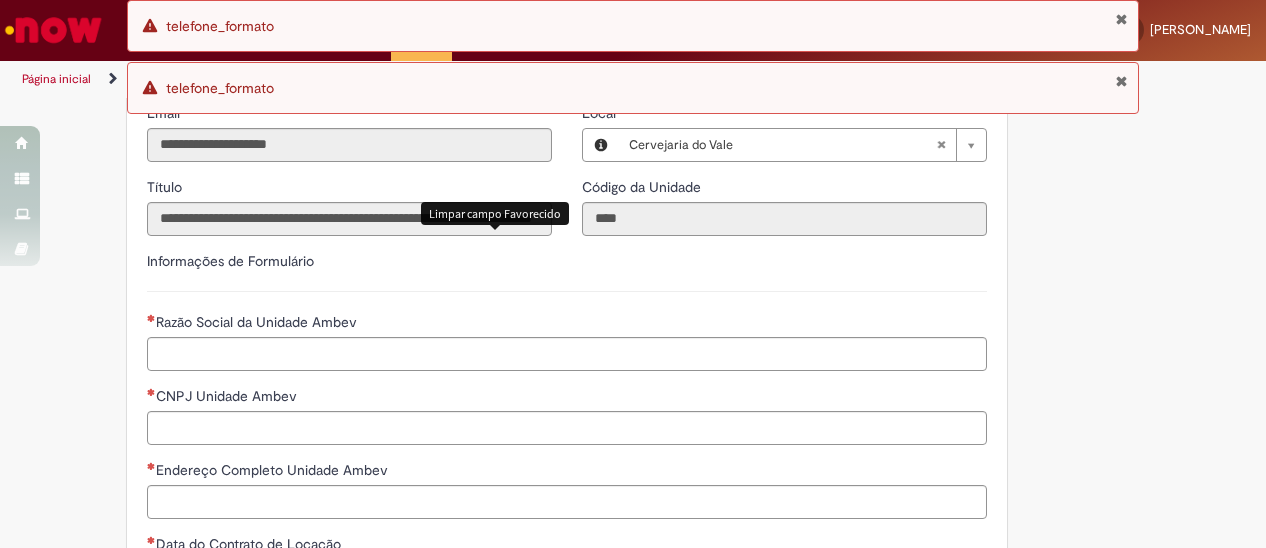scroll, scrollTop: 800, scrollLeft: 0, axis: vertical 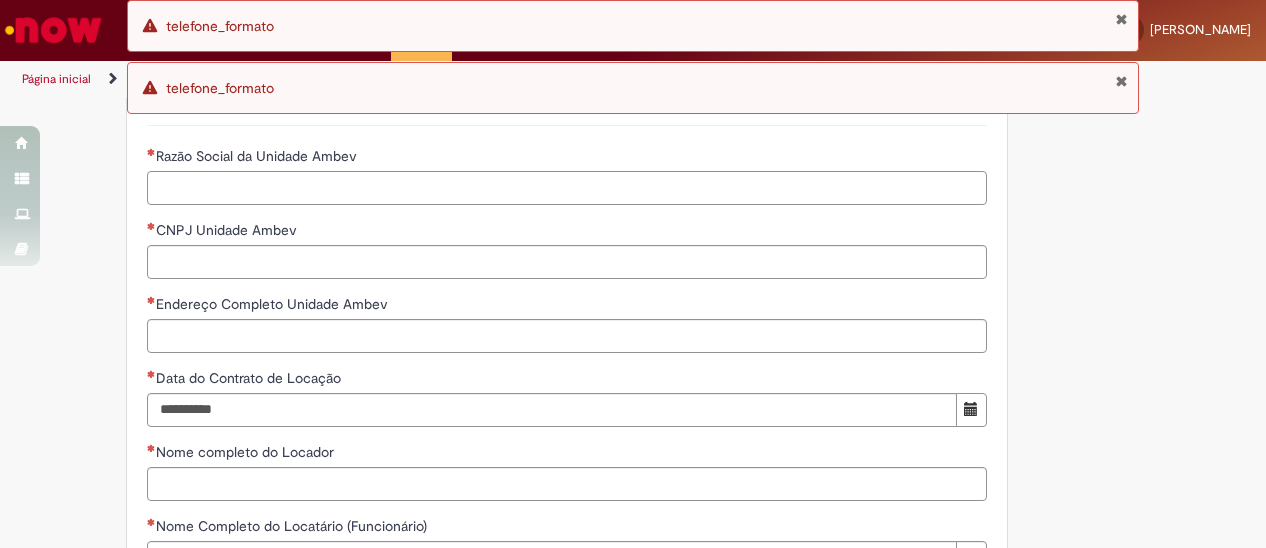 type on "**********" 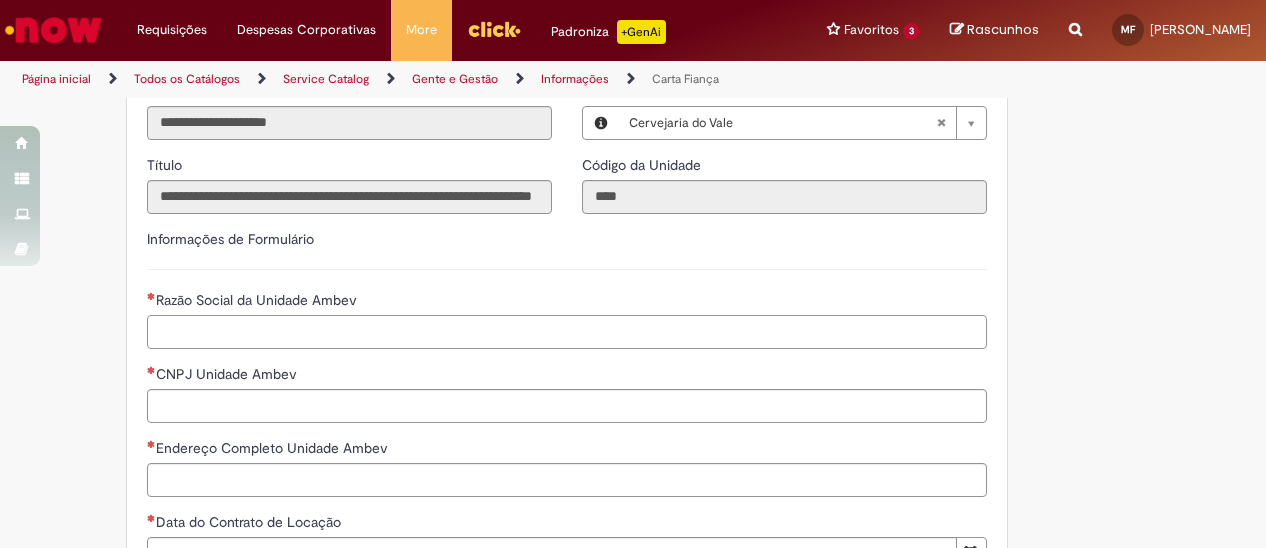 scroll, scrollTop: 700, scrollLeft: 0, axis: vertical 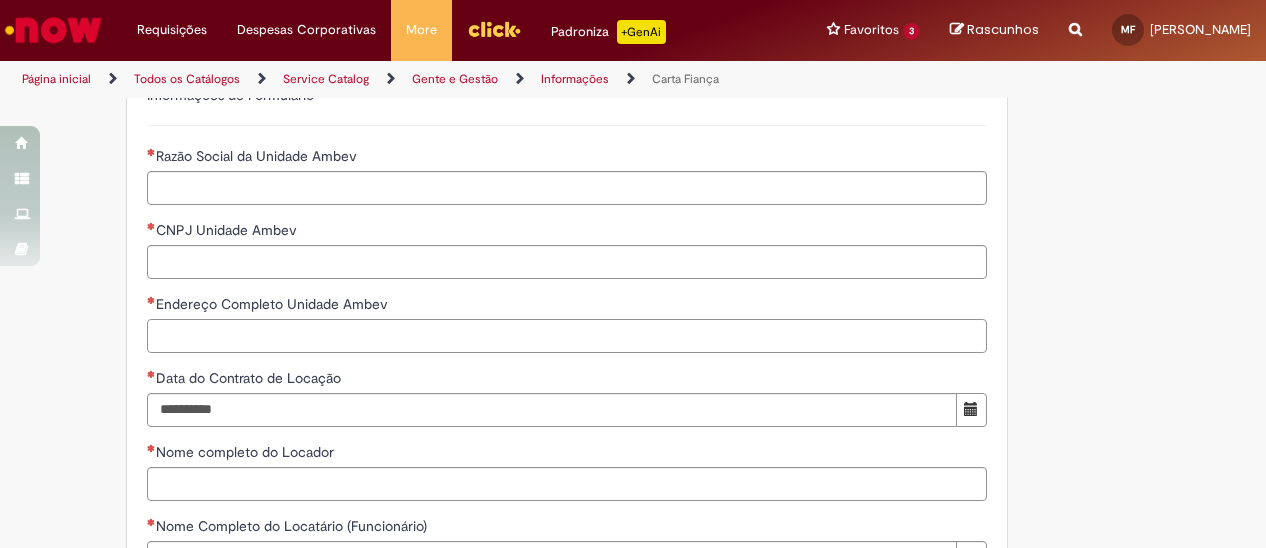 click on "Endereço Completo Unidade Ambev" at bounding box center [567, 336] 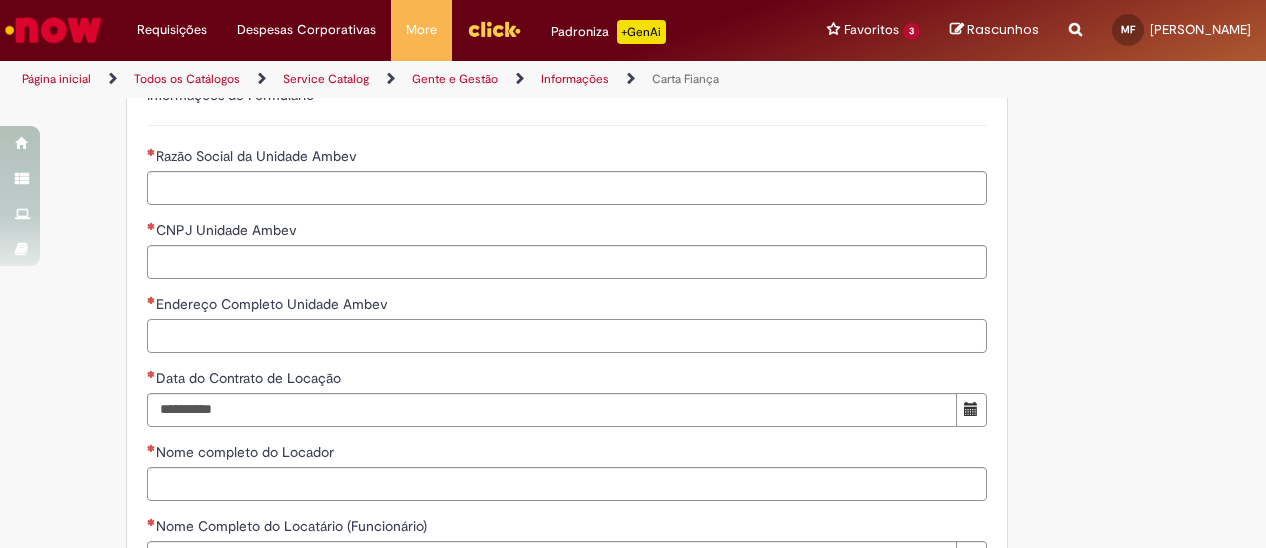 click on "Endereço Completo Unidade Ambev" at bounding box center (567, 336) 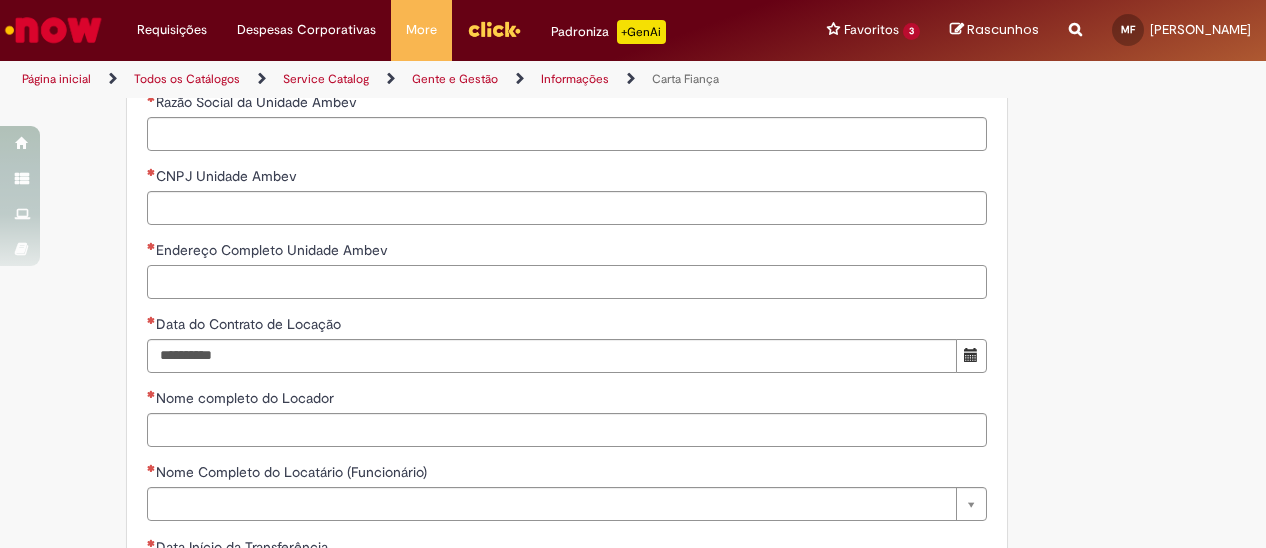 scroll, scrollTop: 900, scrollLeft: 0, axis: vertical 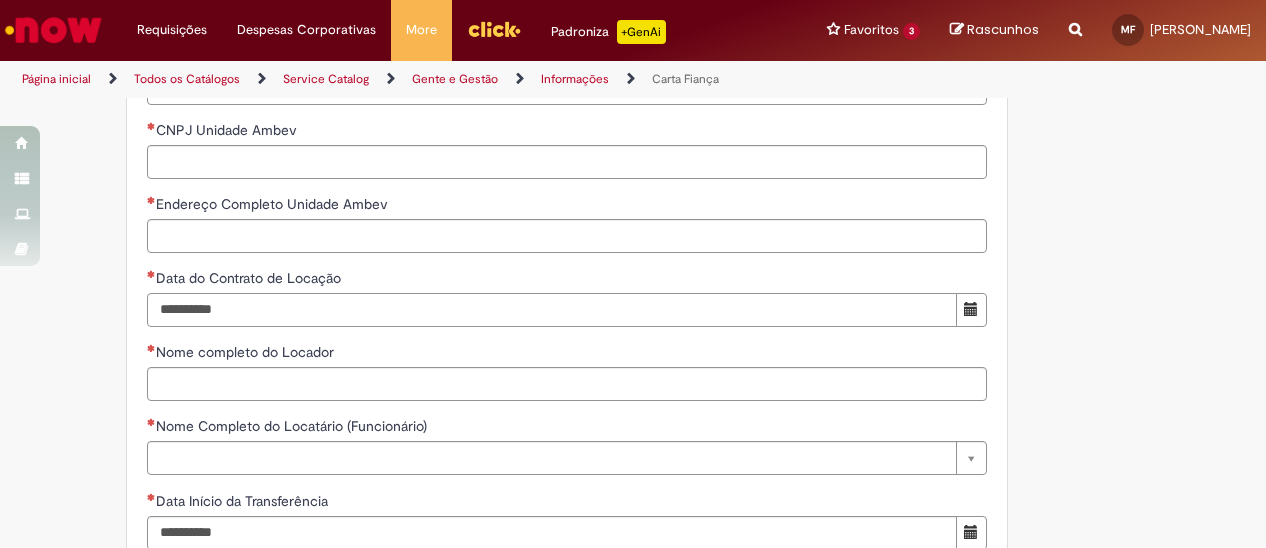 click on "Data do Contrato de Locação" at bounding box center (552, 310) 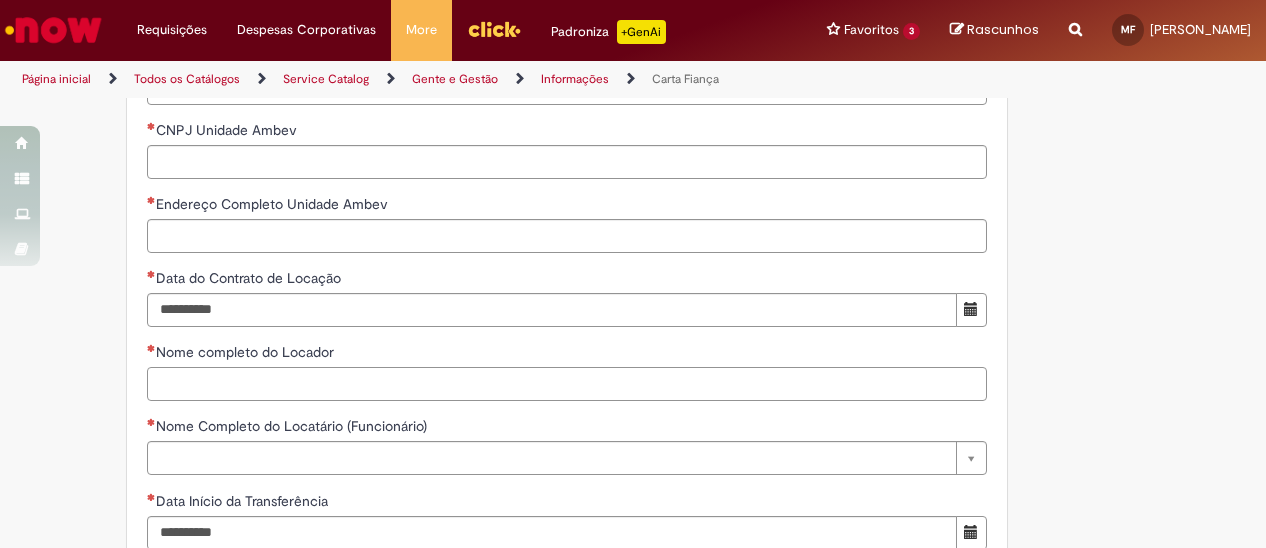 click on "Nome completo do Locador" at bounding box center (567, 384) 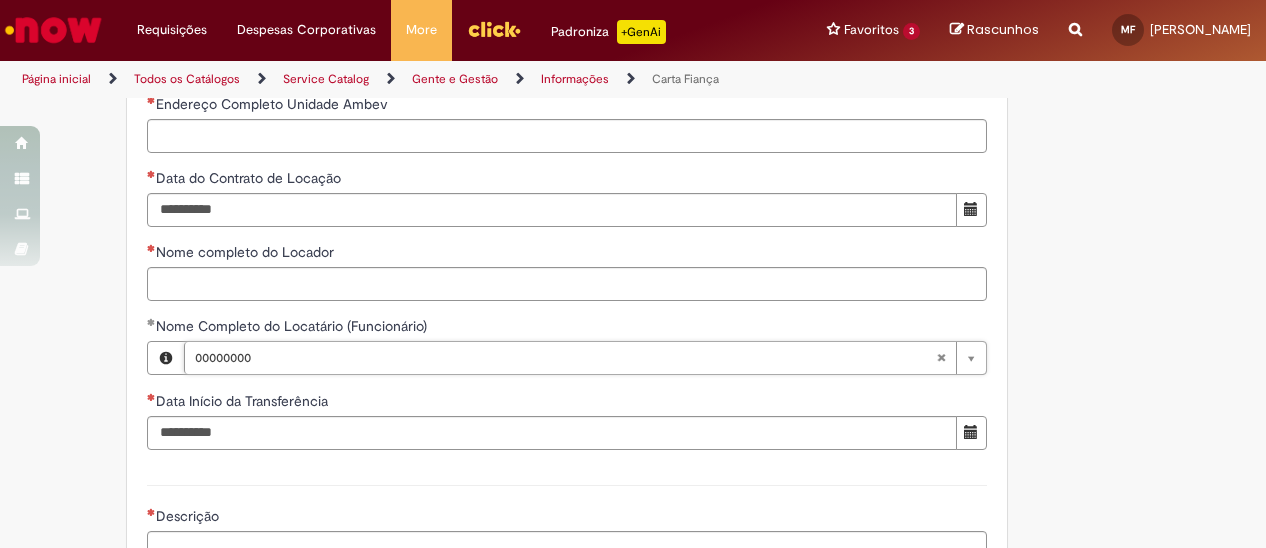 type on "********" 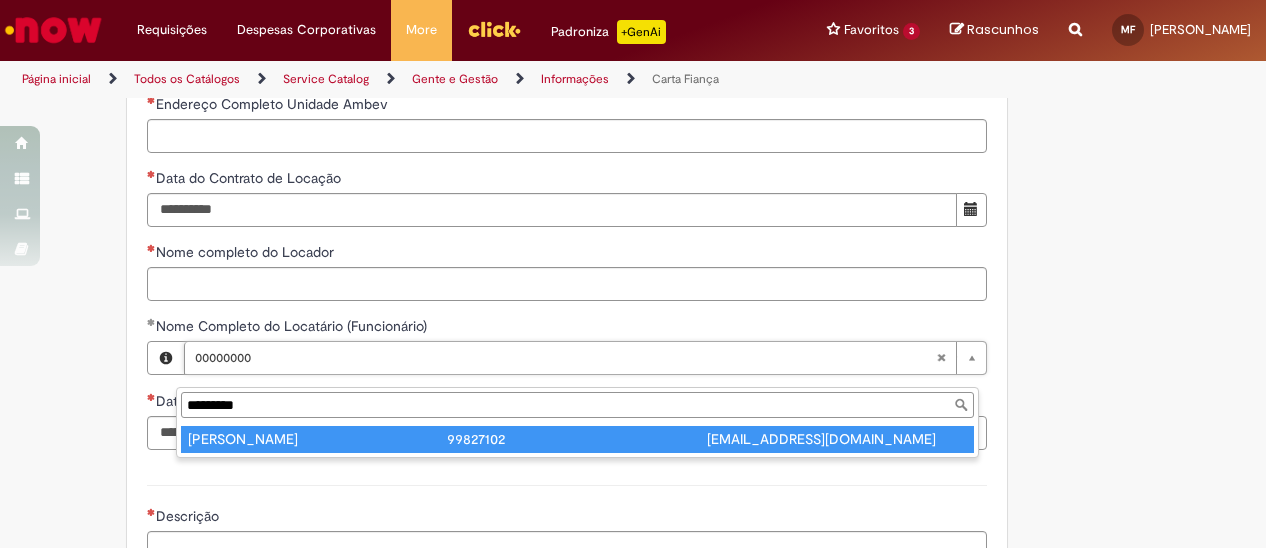 type on "*********" 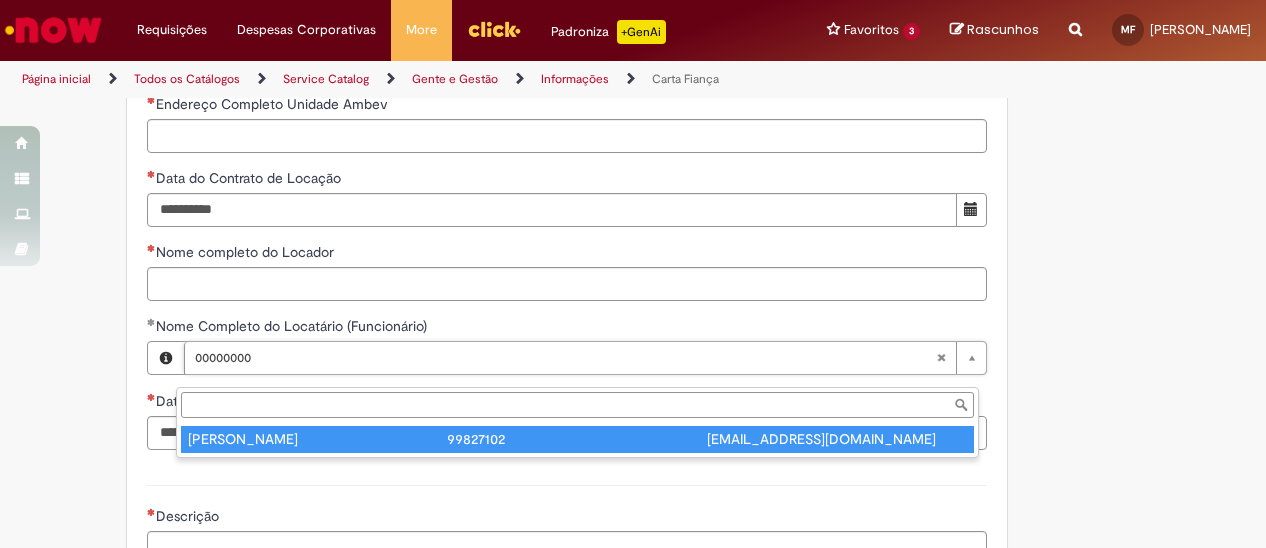 scroll, scrollTop: 0, scrollLeft: 64, axis: horizontal 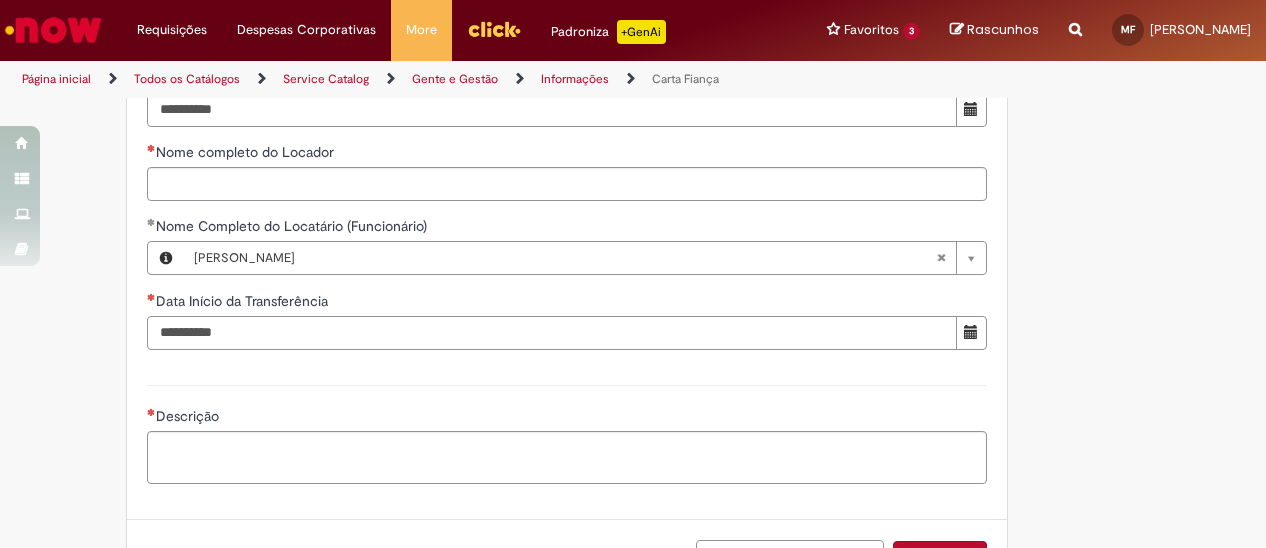click on "Data Início da Transferência" at bounding box center (552, 333) 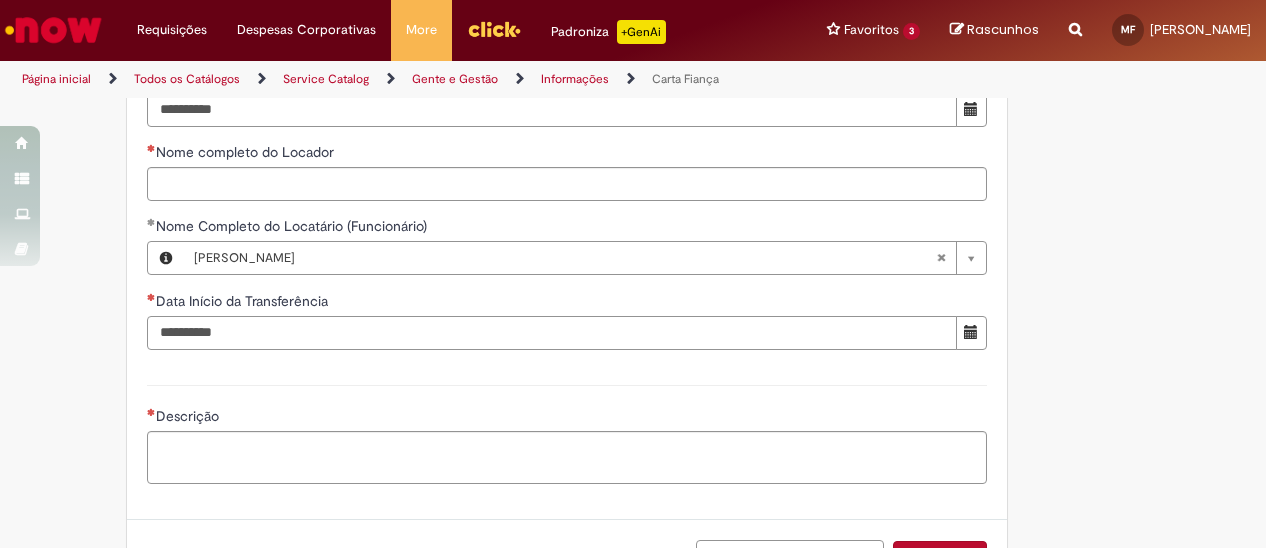 type on "**********" 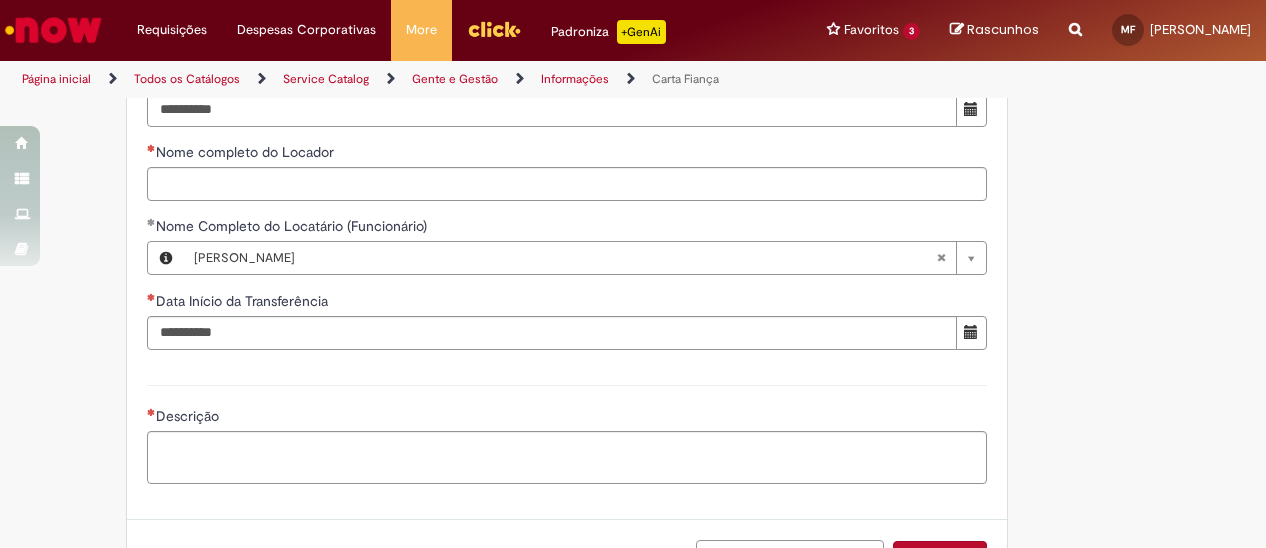 click on "Descrição" at bounding box center [567, 432] 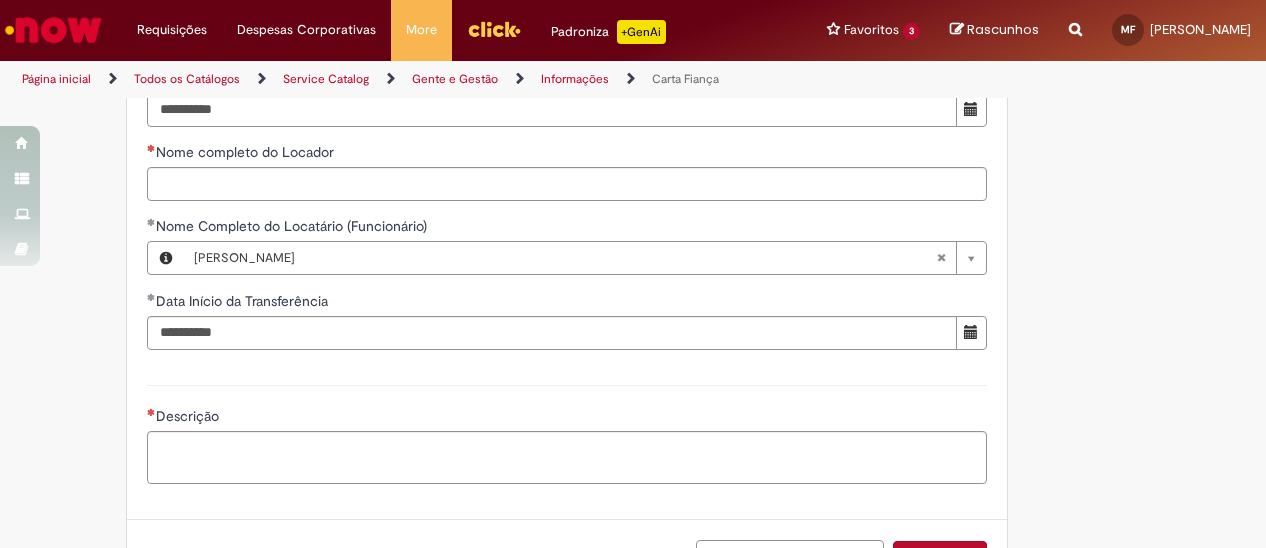 scroll, scrollTop: 1000, scrollLeft: 0, axis: vertical 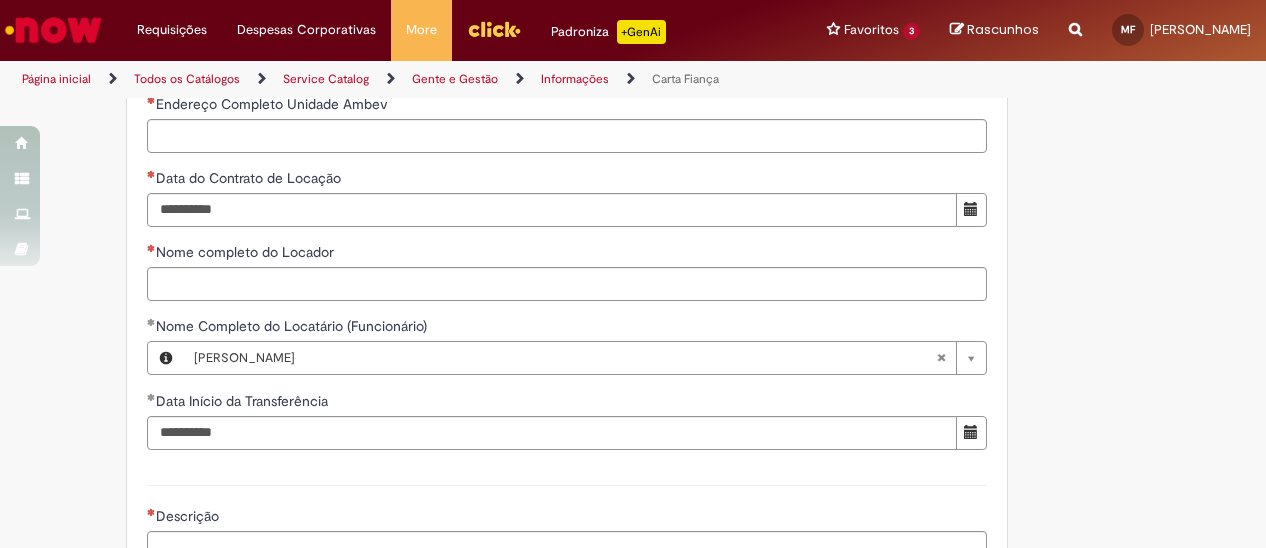 click on "Data Início da Transferência" at bounding box center (244, 401) 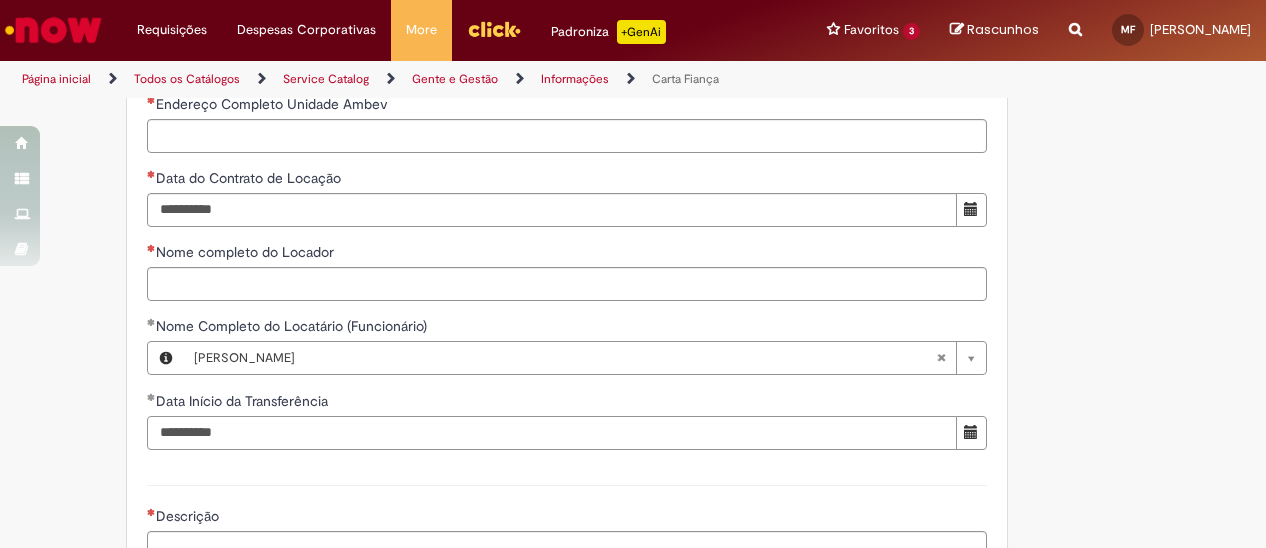 click on "**********" at bounding box center [552, 433] 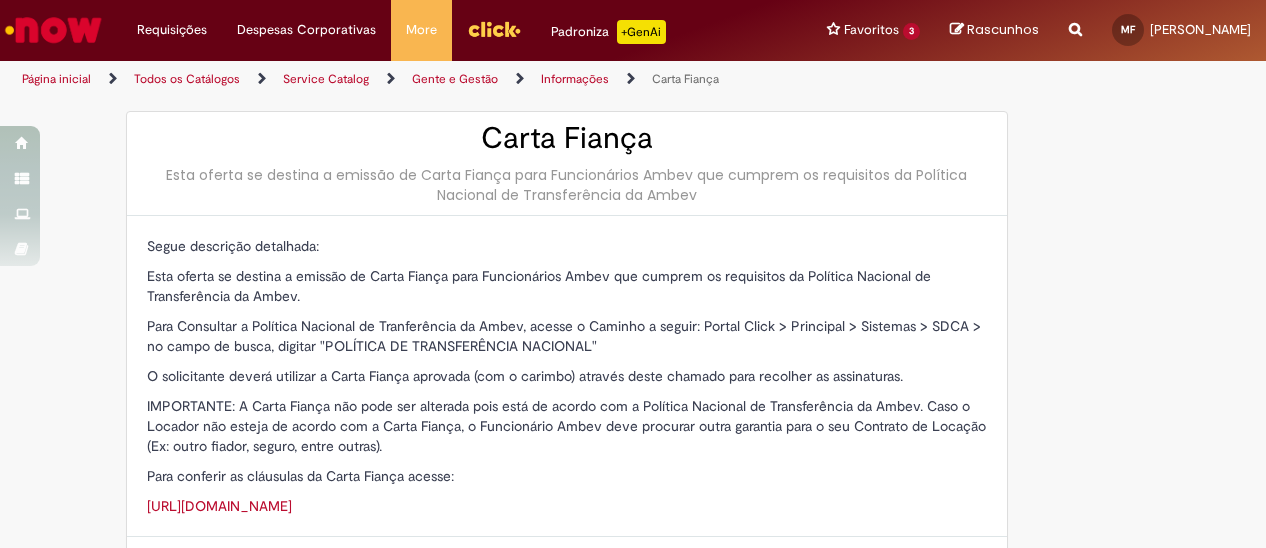 scroll, scrollTop: 0, scrollLeft: 0, axis: both 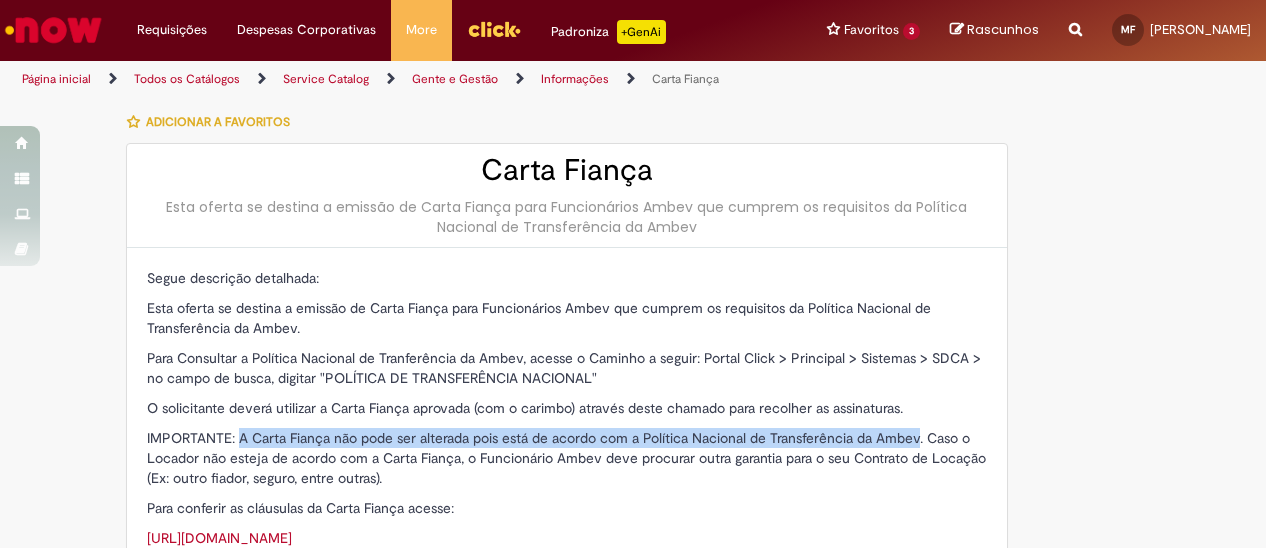 drag, startPoint x: 236, startPoint y: 434, endPoint x: 916, endPoint y: 429, distance: 680.0184 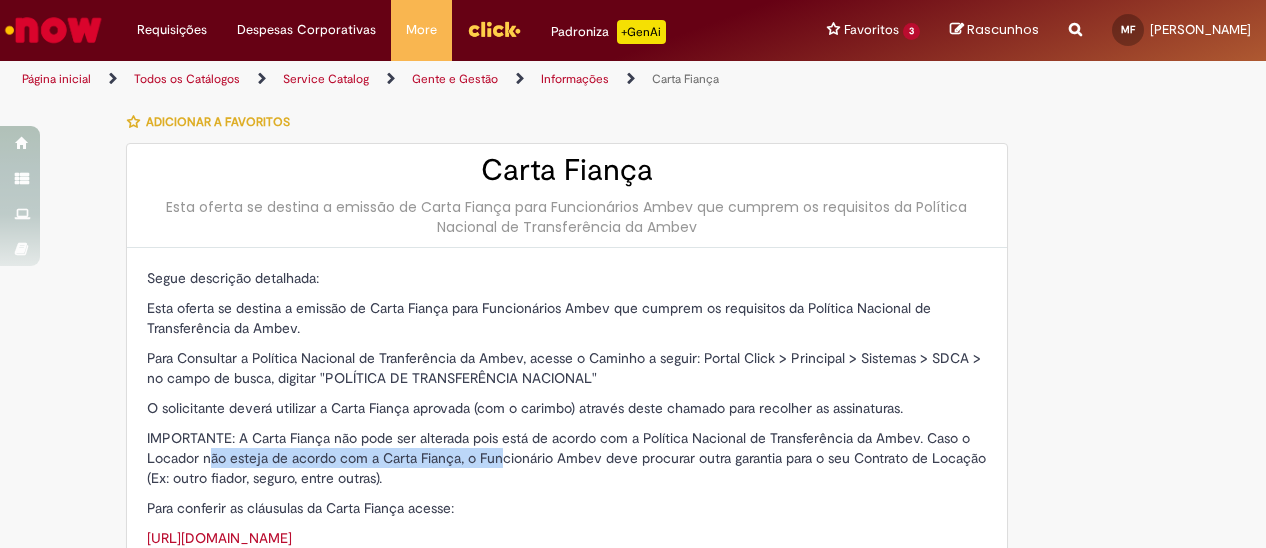 drag, startPoint x: 200, startPoint y: 461, endPoint x: 492, endPoint y: 455, distance: 292.06165 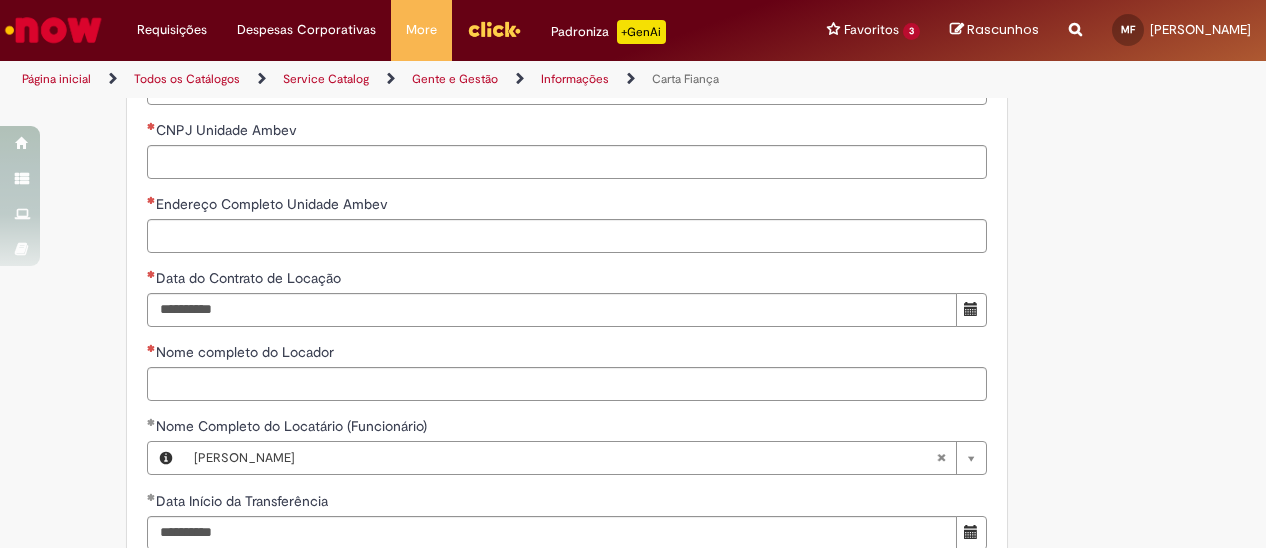 scroll, scrollTop: 1000, scrollLeft: 0, axis: vertical 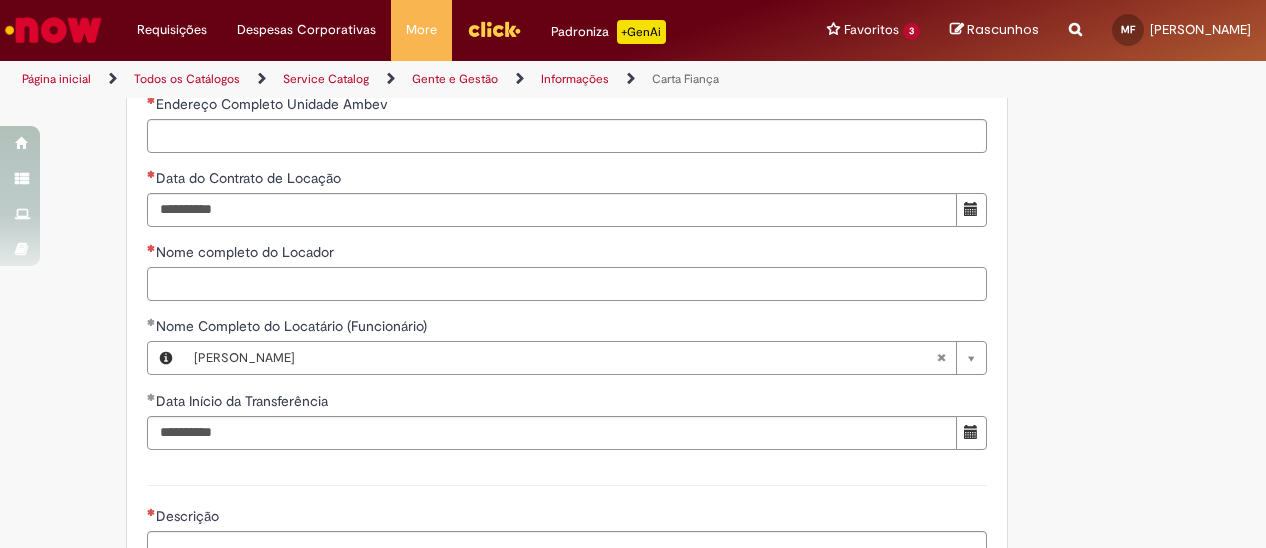click on "Nome completo do Locador" at bounding box center (567, 284) 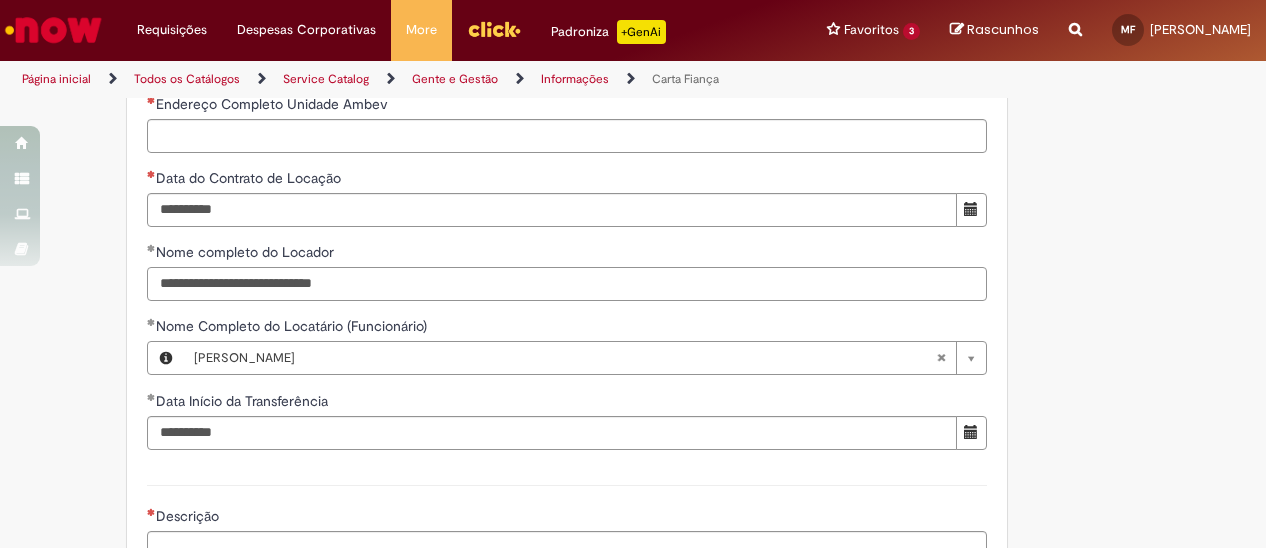 type on "**********" 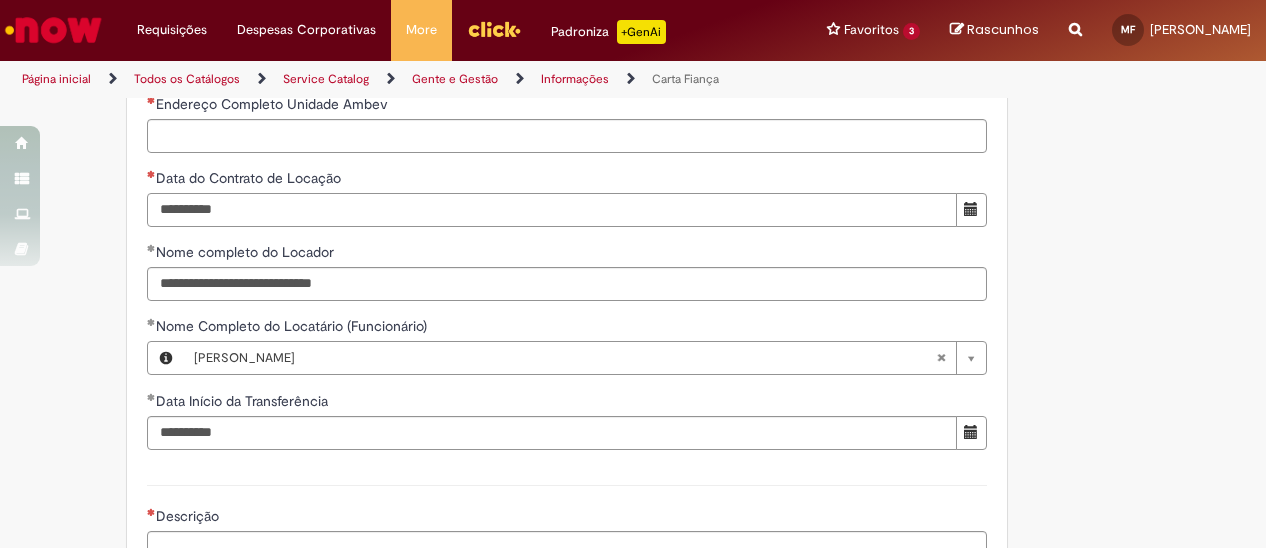 click on "Data do Contrato de Locação" at bounding box center [552, 210] 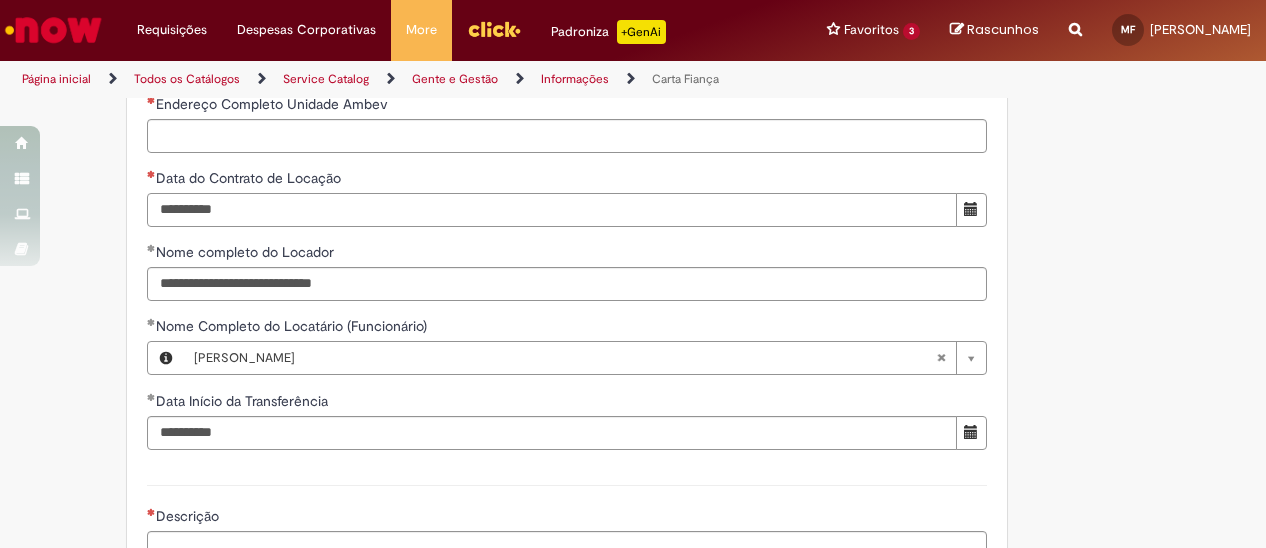 type on "**********" 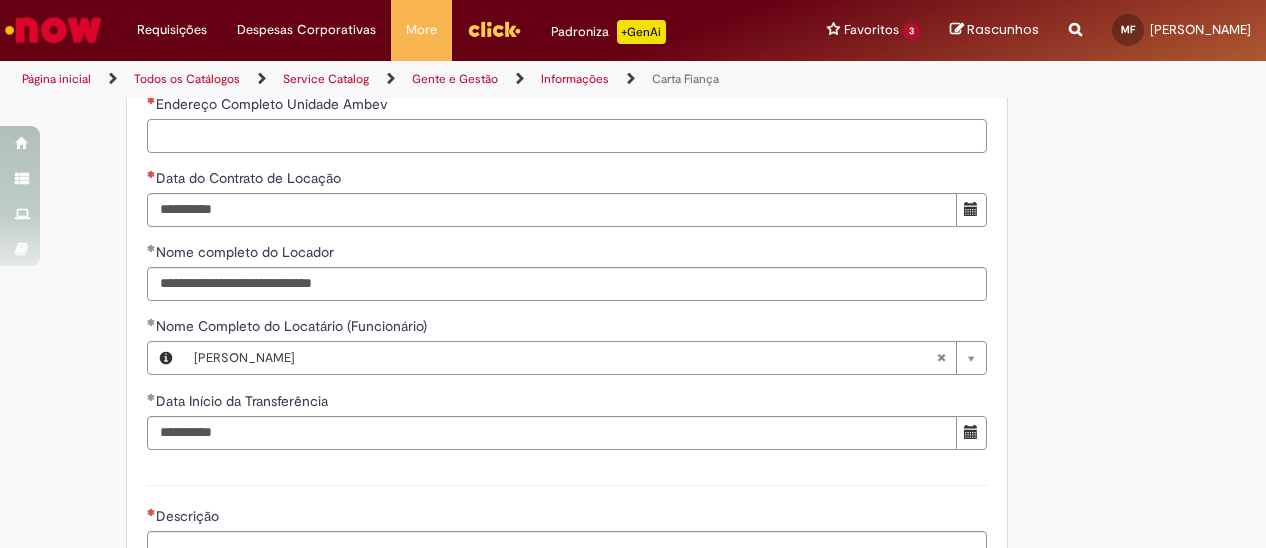 click on "Endereço Completo Unidade Ambev" at bounding box center [567, 136] 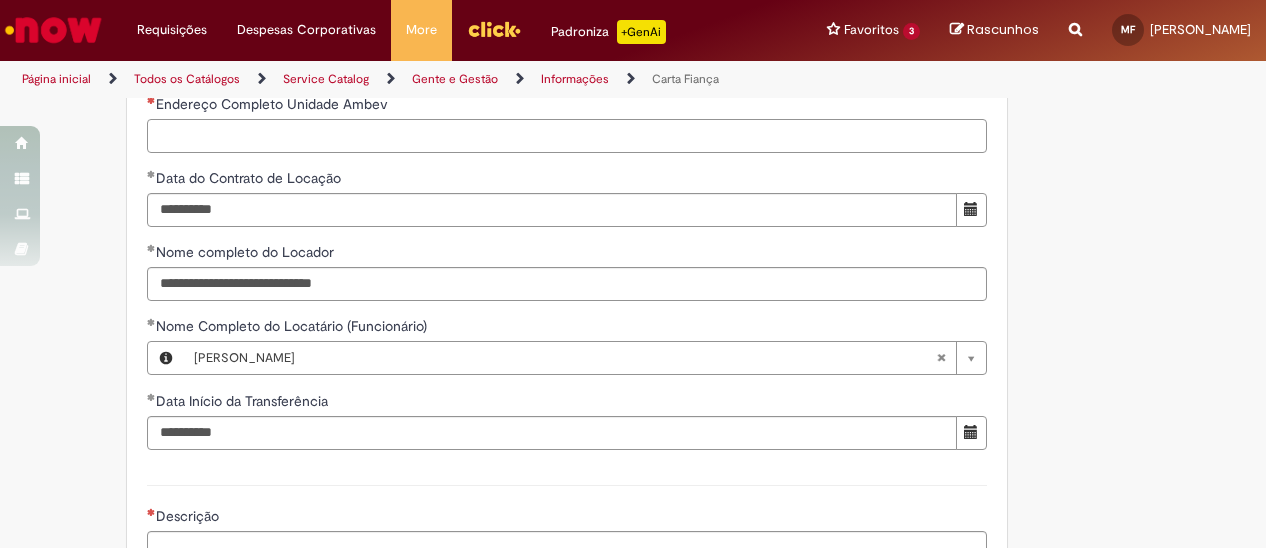 scroll, scrollTop: 900, scrollLeft: 0, axis: vertical 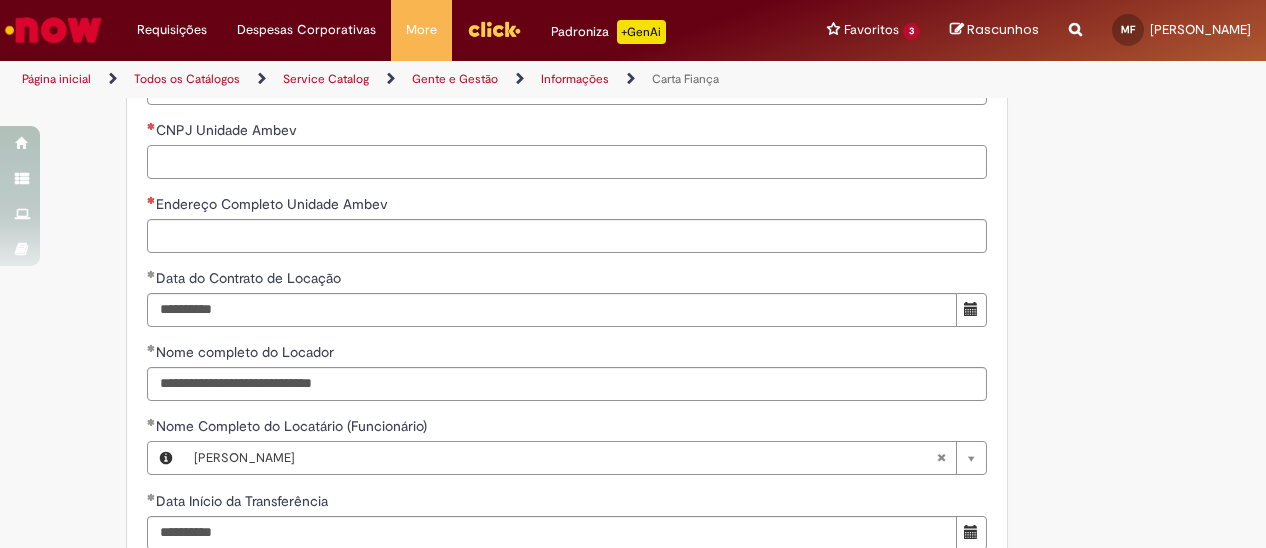 click on "CNPJ Unidade Ambev" at bounding box center (567, 162) 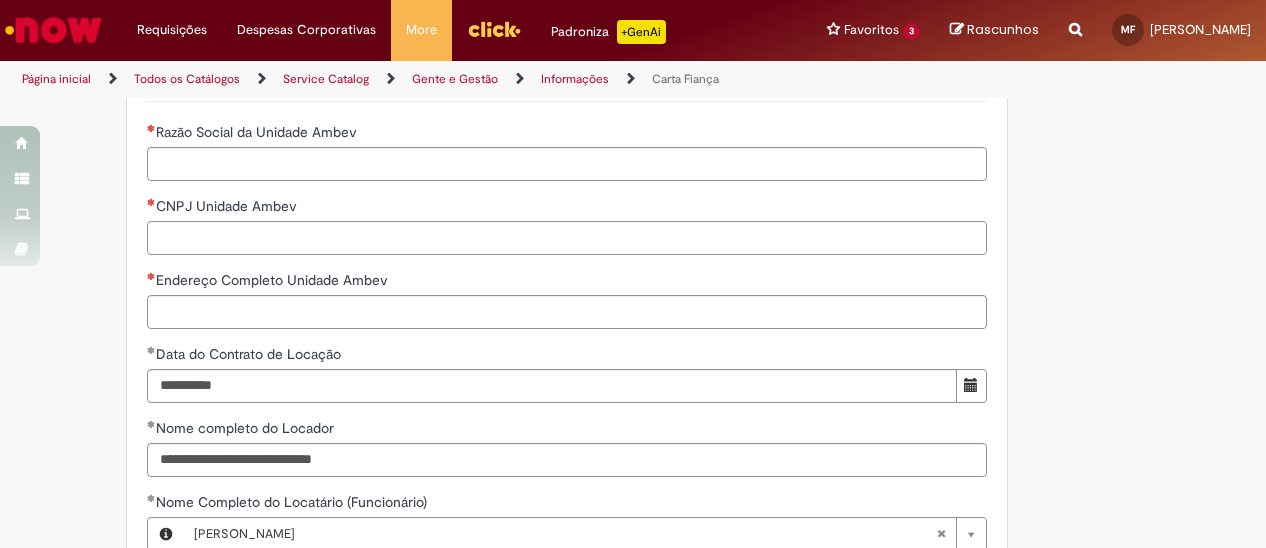 scroll, scrollTop: 700, scrollLeft: 0, axis: vertical 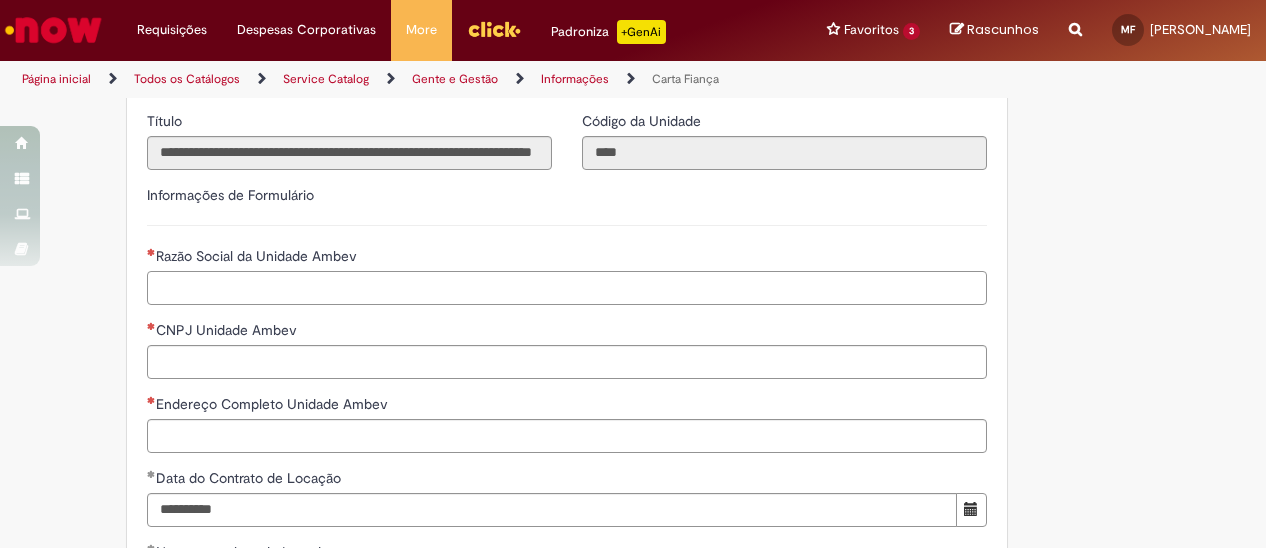 click on "Razão Social da Unidade Ambev" at bounding box center (567, 288) 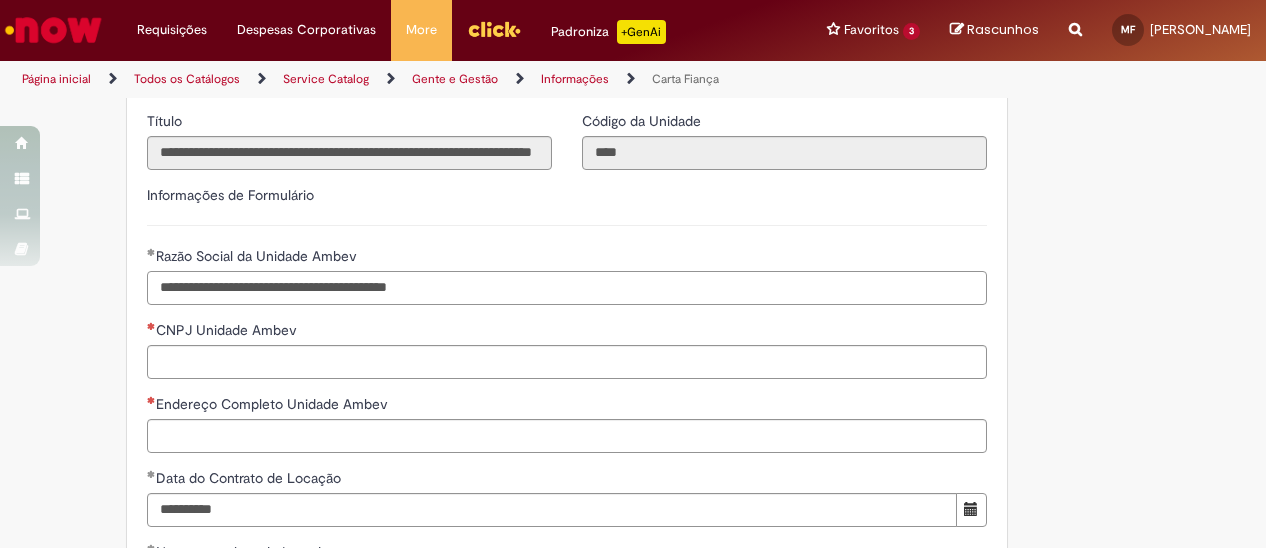 type on "**********" 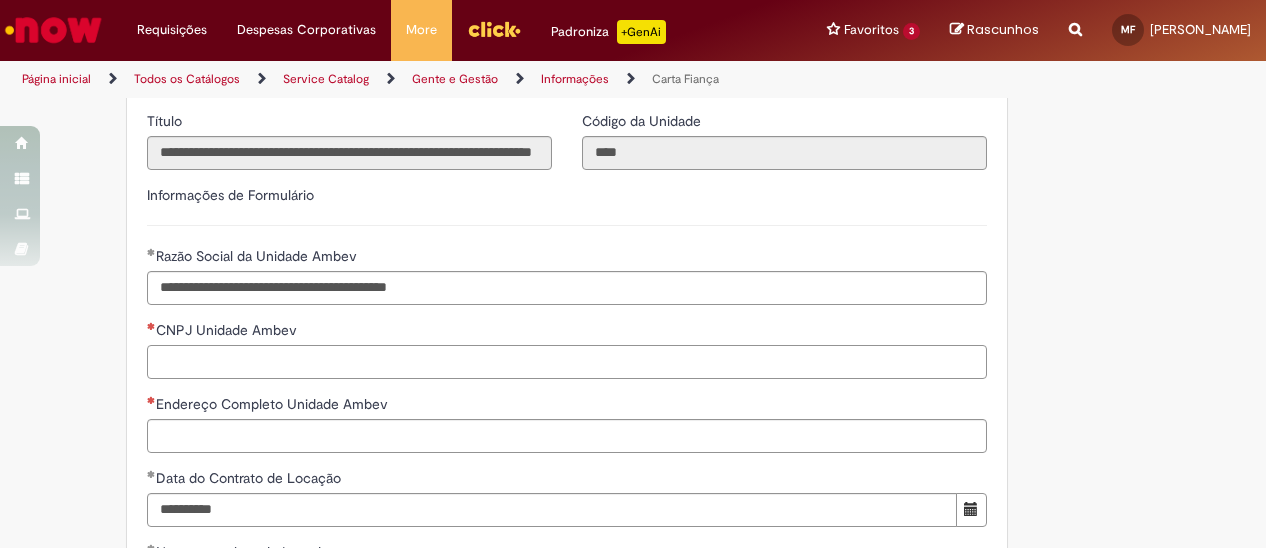 click on "CNPJ Unidade Ambev" at bounding box center [567, 362] 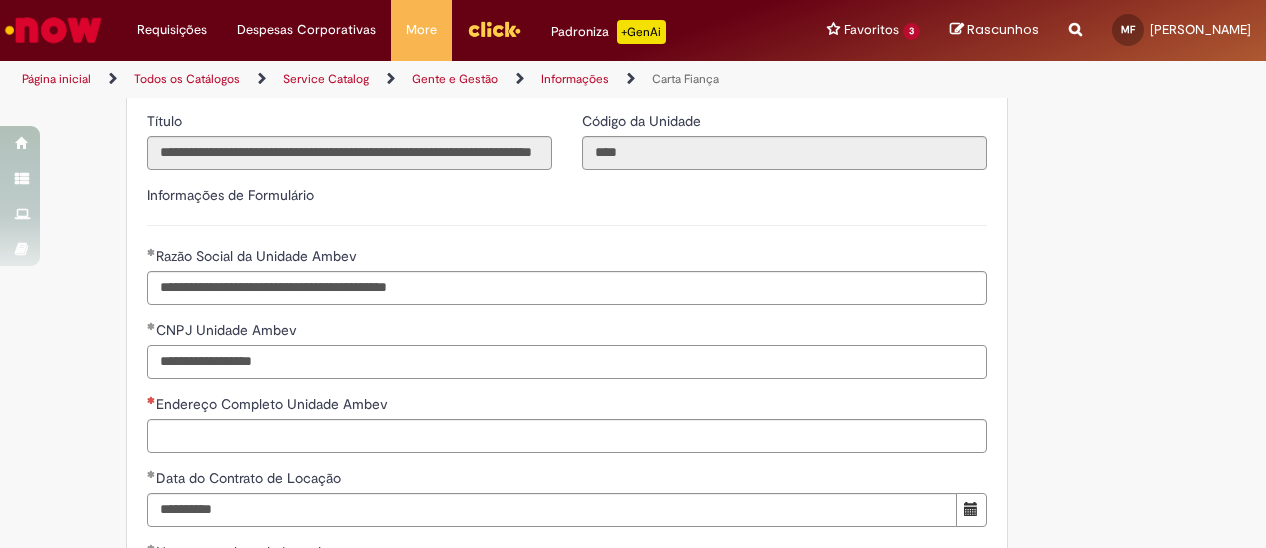 type on "**********" 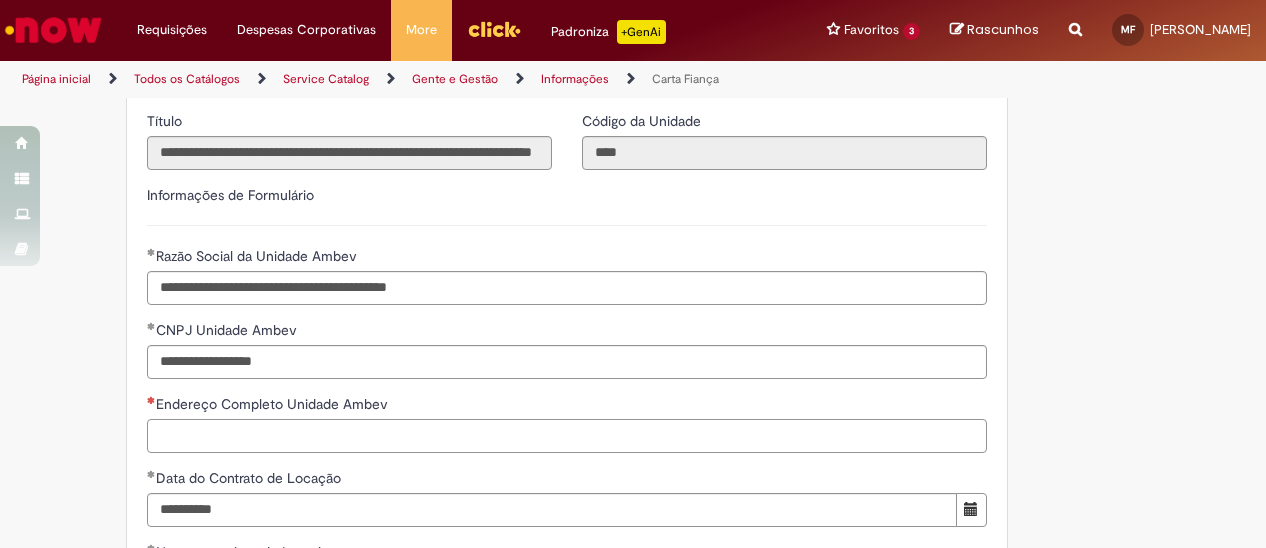 click on "Endereço Completo Unidade Ambev" at bounding box center [567, 436] 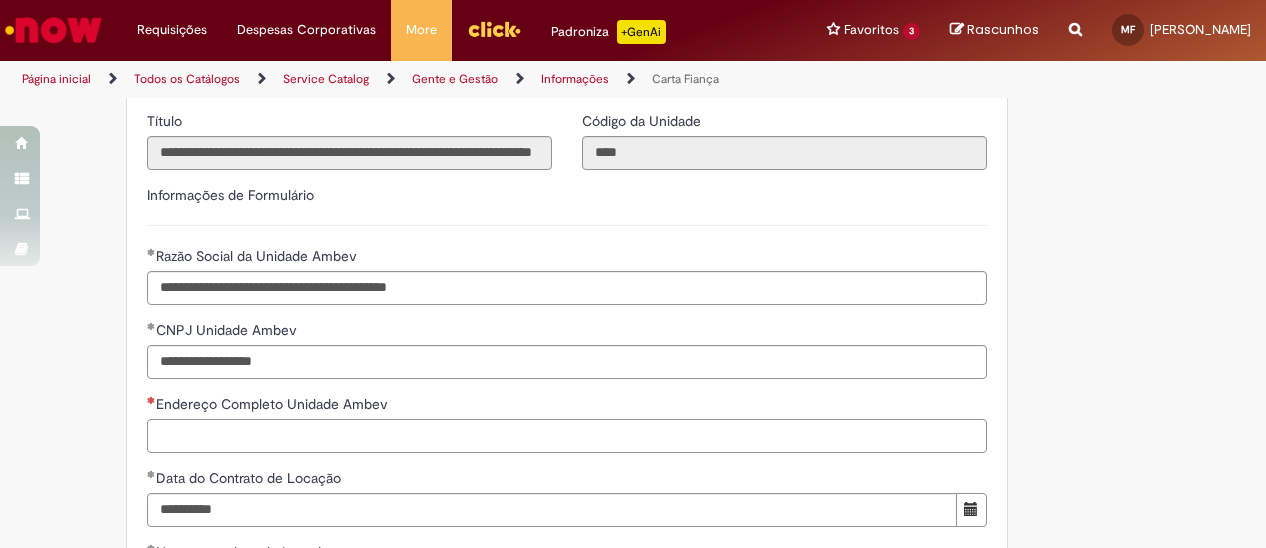 paste on "**********" 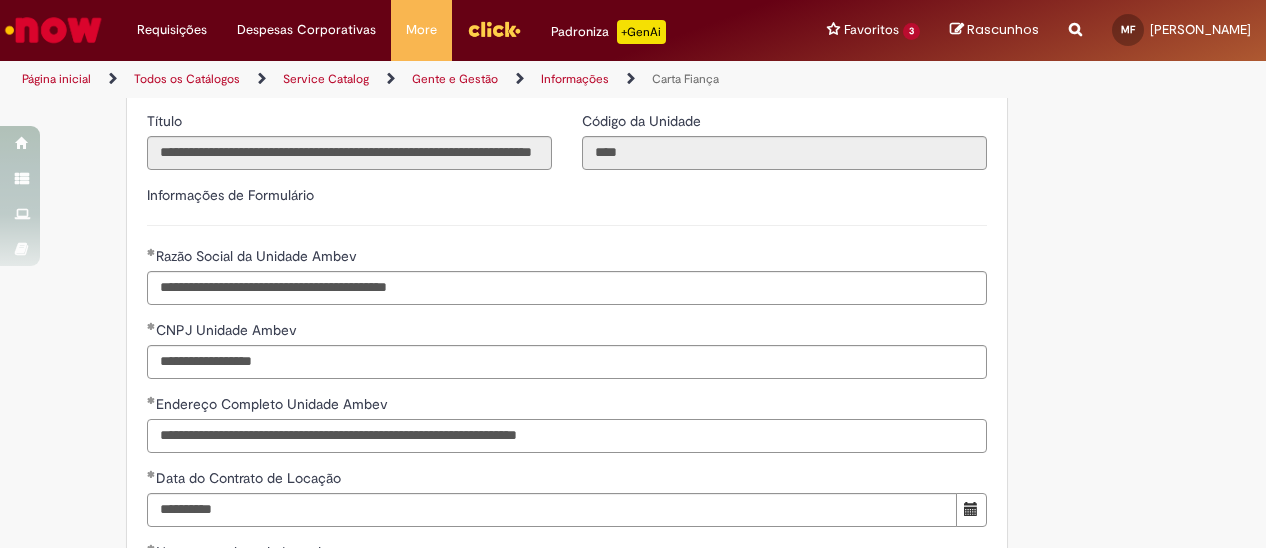 drag, startPoint x: 610, startPoint y: 455, endPoint x: -8, endPoint y: 323, distance: 631.9399 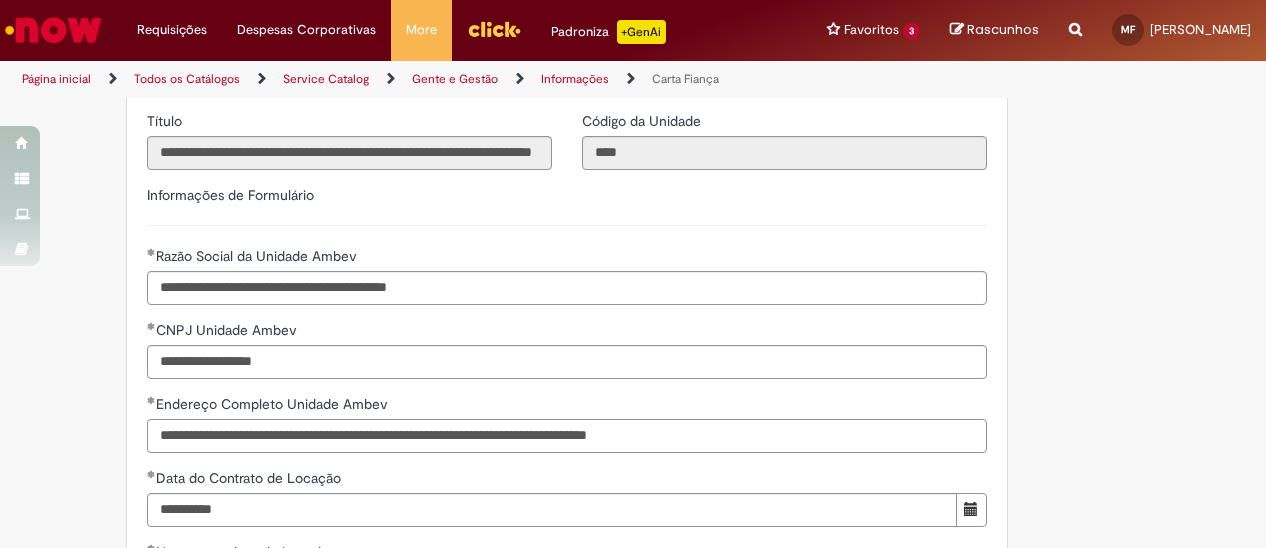 type on "**********" 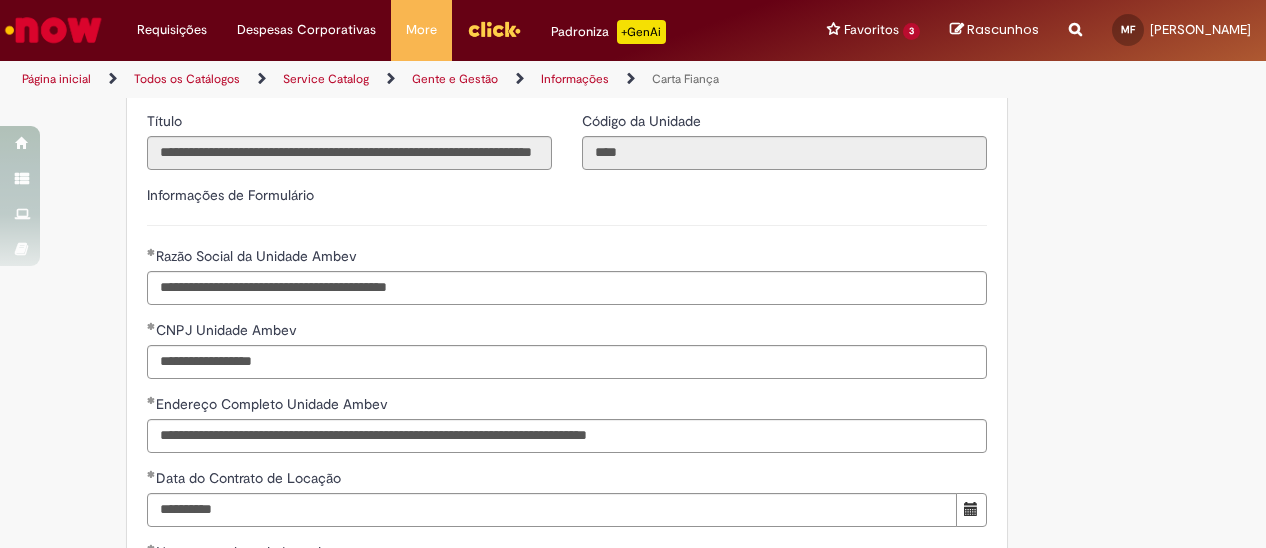 click on "Adicionar a Favoritos
Carta Fiança
Esta oferta se destina a emissão de Carta Fiança para Funcionários Ambev que cumprem os requisitos da Política Nacional de Transferência da Ambev
Segue descrição detalhada:
Esta oferta se destina a emissão de Carta Fiança para Funcionários Ambev que cumprem os requisitos da Política Nacional de Transferência da Ambev.
Para Consultar a Política Nacional de Tranferência da Ambev, acesse o Caminho a seguir: Portal Click > Principal > Sistemas > SDCA > no campo de busca, digitar "POLÍTICA DE TRANSFERÊNCIA NACIONAL"
O solicitante deverá utilizar a Carta Fiança aprovada (com o carimbo) através deste chamado para recolher as assinaturas.
Para conferir as cláusulas da Carta Fiança acesse:
[URL][DOMAIN_NAME]
**" at bounding box center [633, 252] 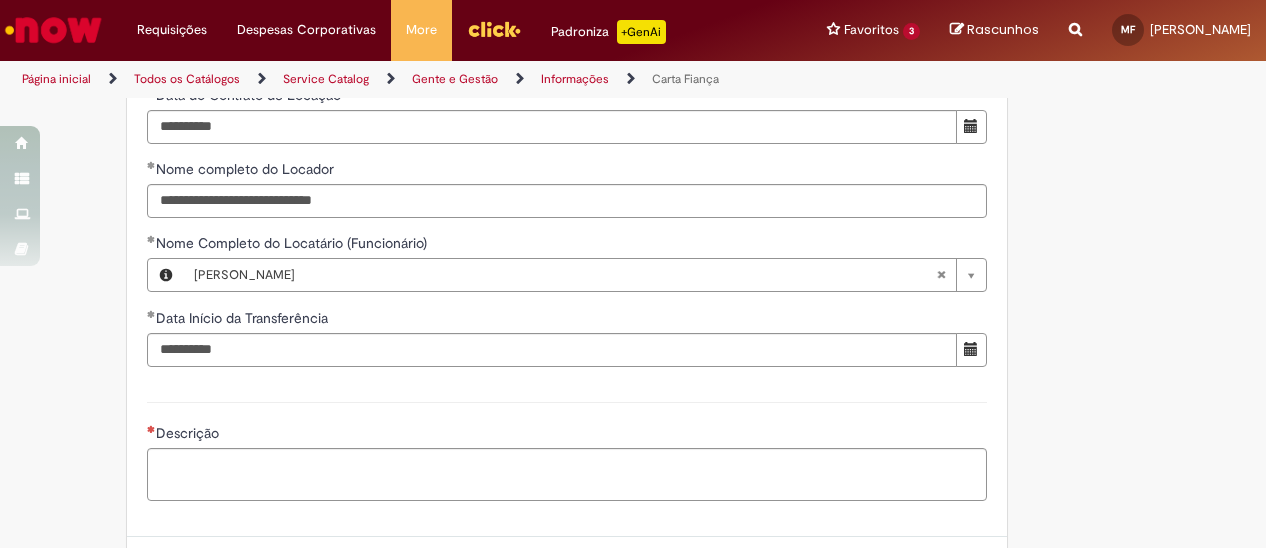 scroll, scrollTop: 1200, scrollLeft: 0, axis: vertical 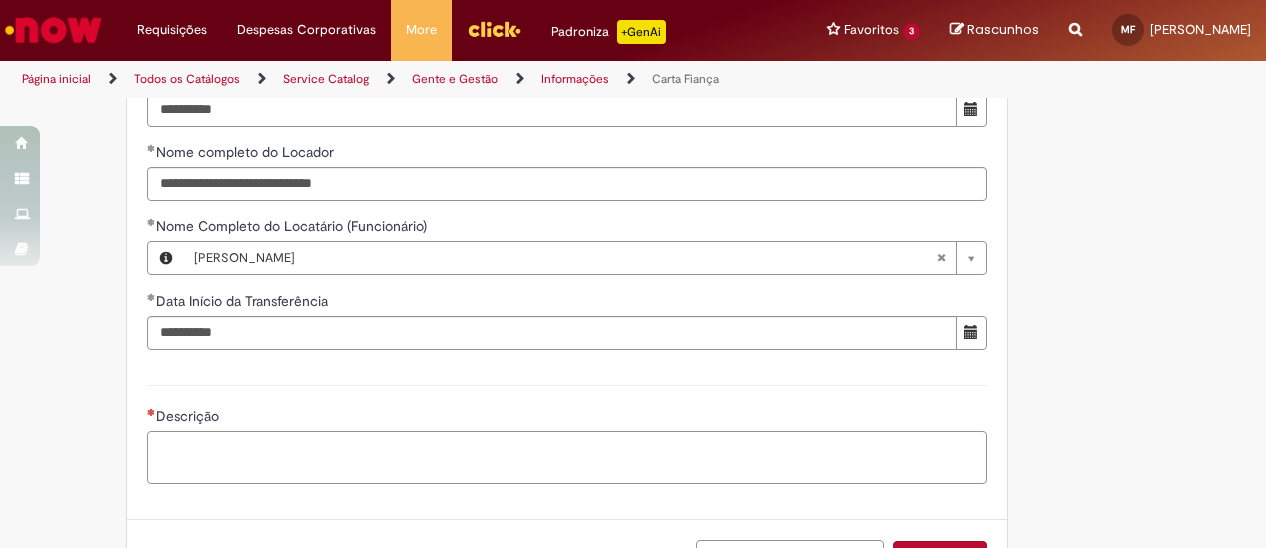 click on "Descrição" at bounding box center [567, 457] 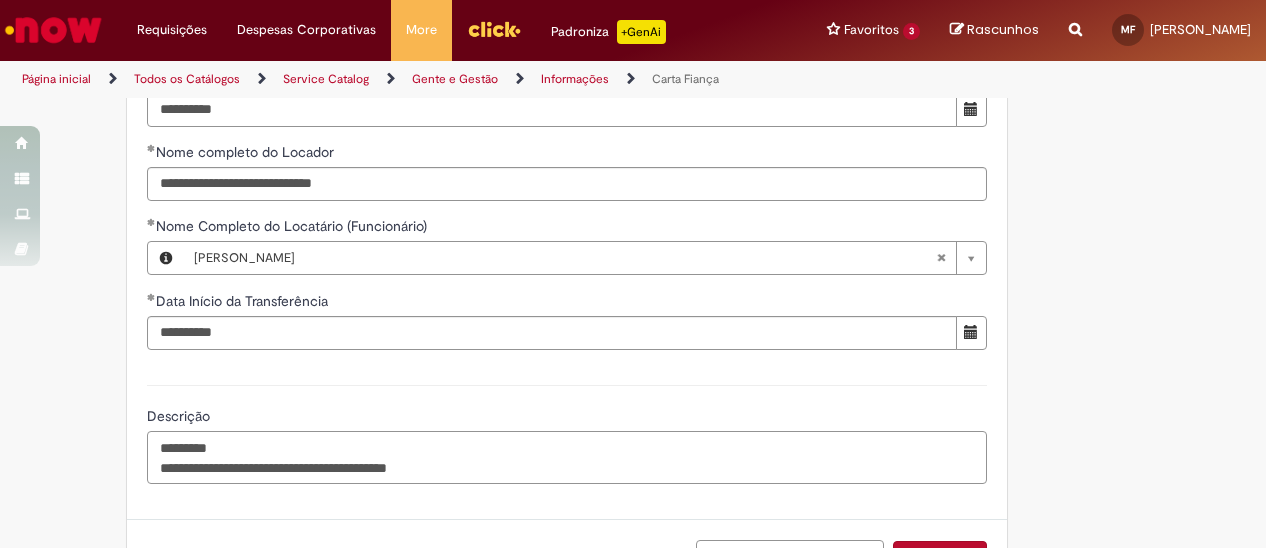 drag, startPoint x: 335, startPoint y: 485, endPoint x: 373, endPoint y: 485, distance: 38 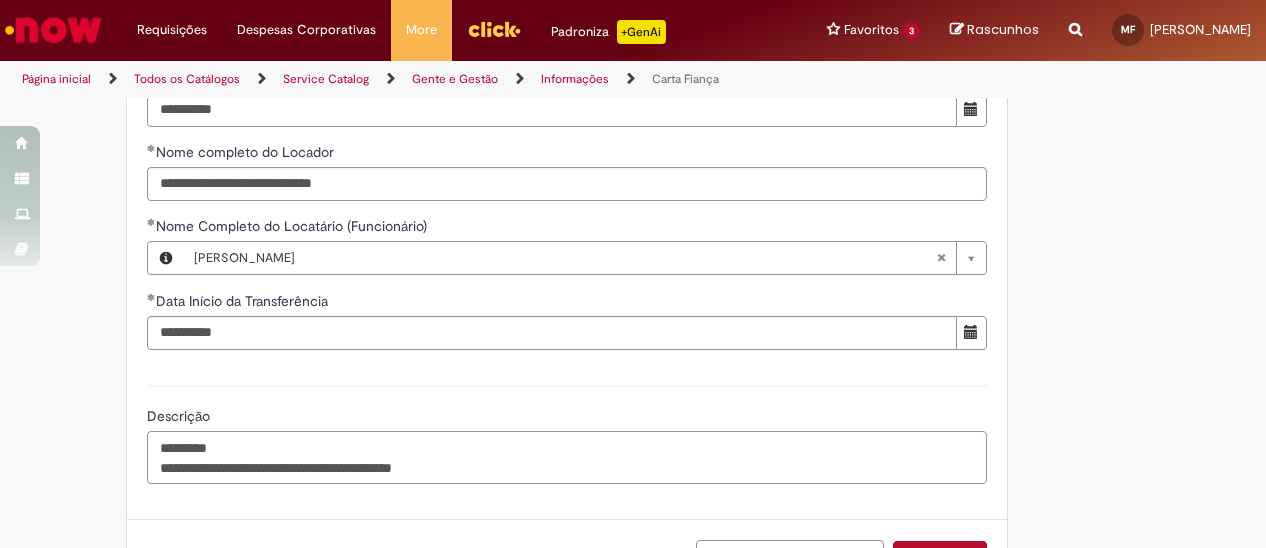 click on "**********" at bounding box center [567, 457] 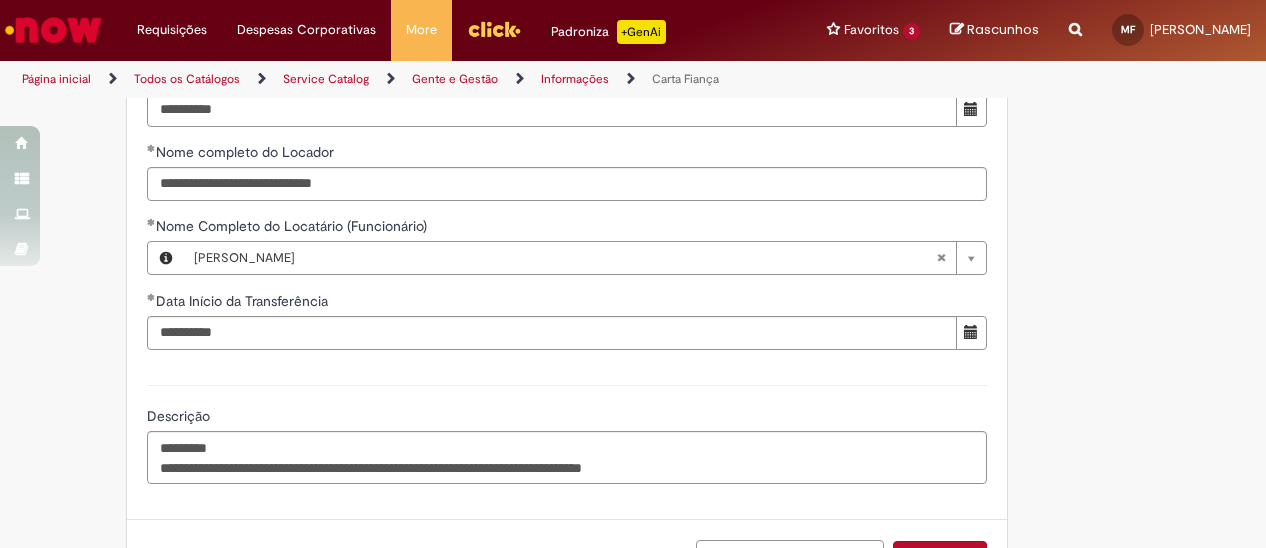 click on "**********" at bounding box center (567, 432) 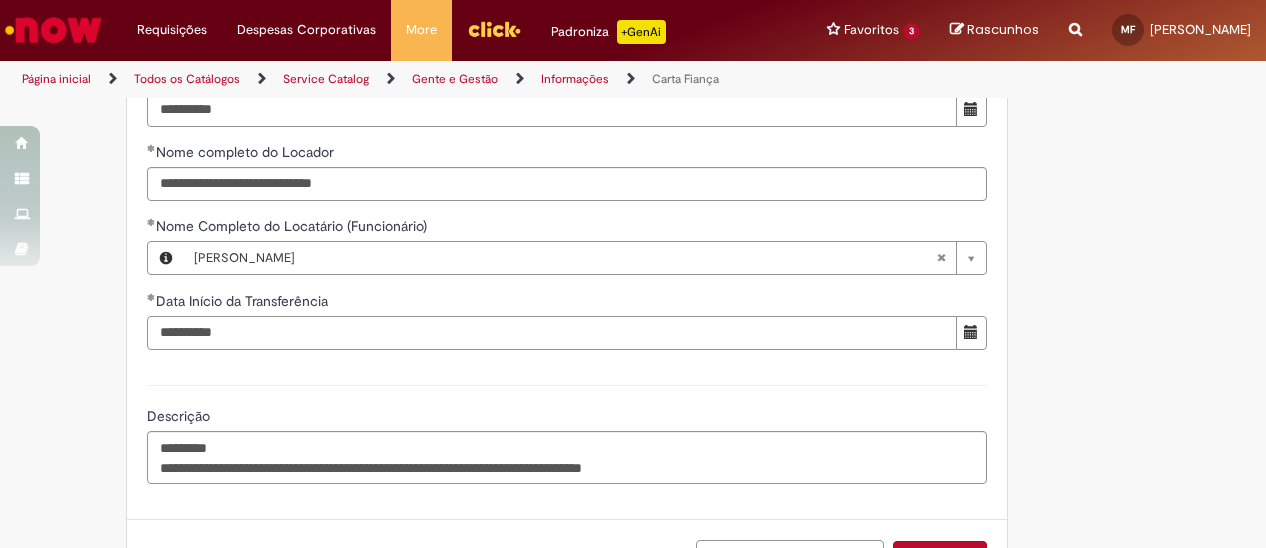 click on "**********" at bounding box center (552, 333) 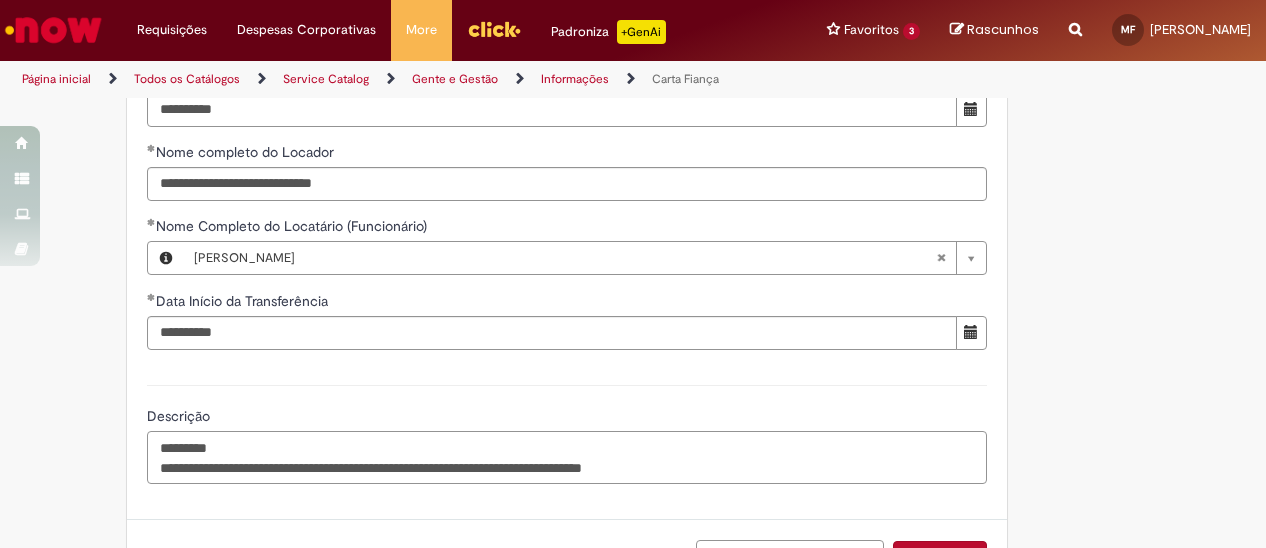 click on "**********" at bounding box center (567, 457) 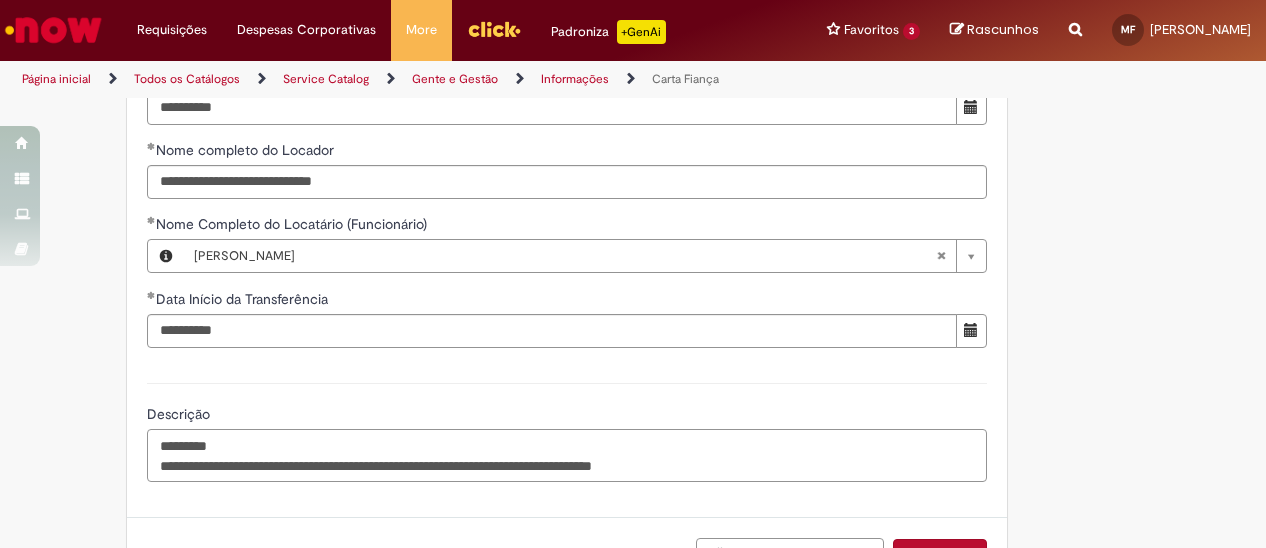 scroll, scrollTop: 1200, scrollLeft: 0, axis: vertical 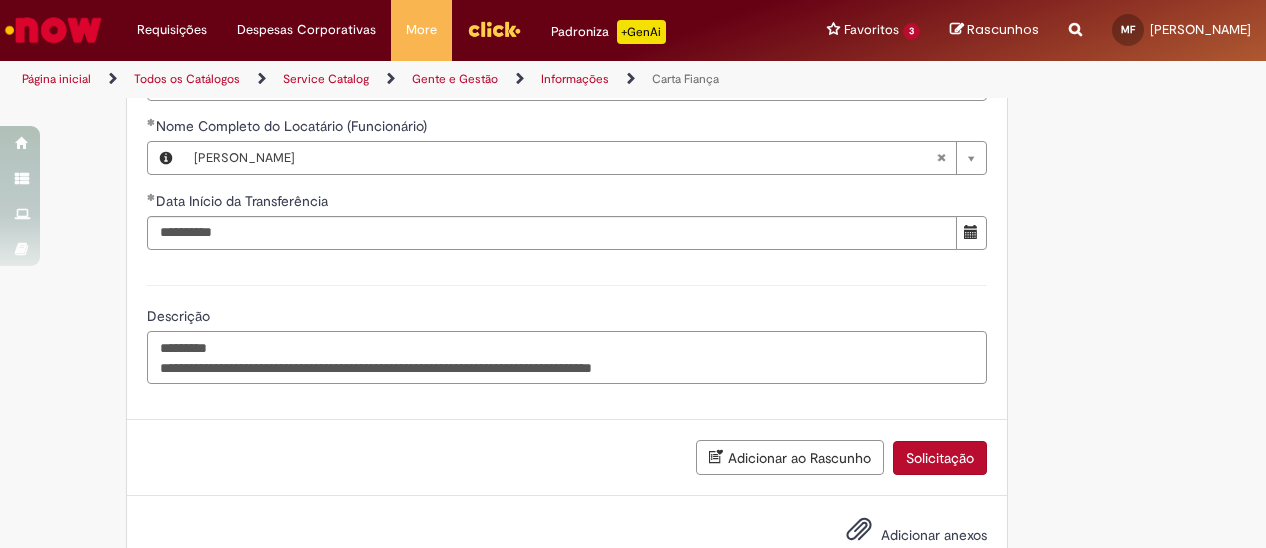 click on "**********" at bounding box center (567, 357) 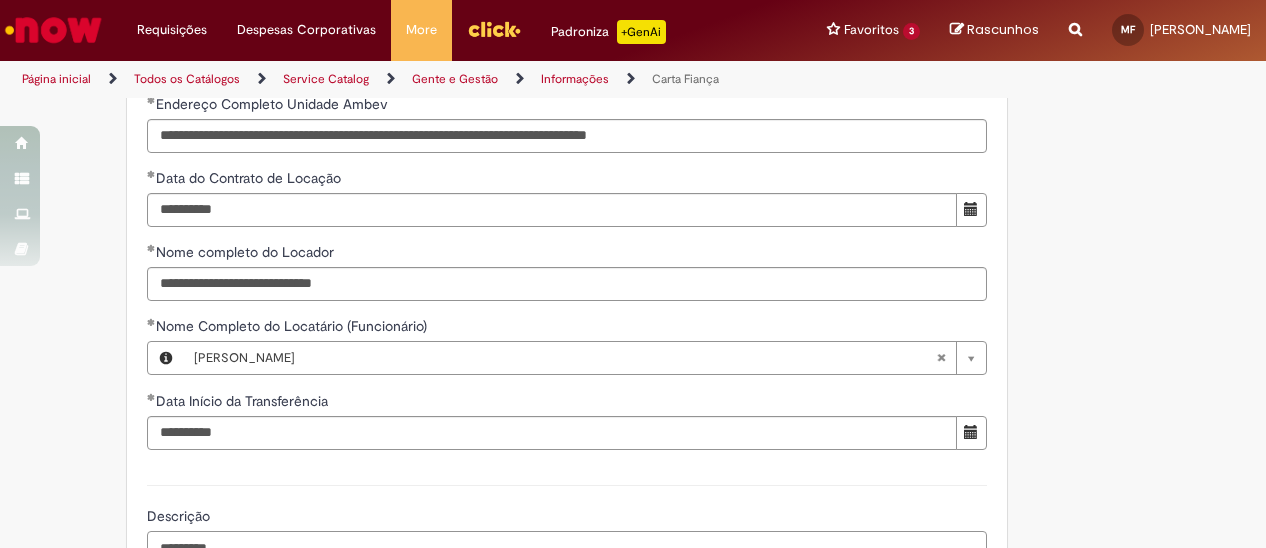 scroll, scrollTop: 1200, scrollLeft: 0, axis: vertical 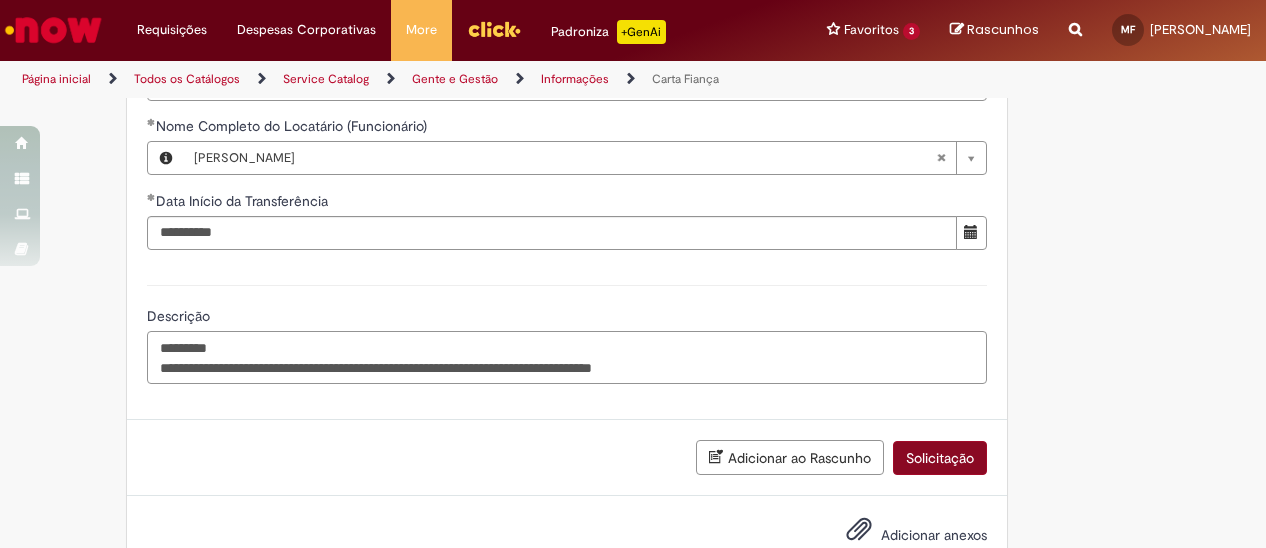 type on "**********" 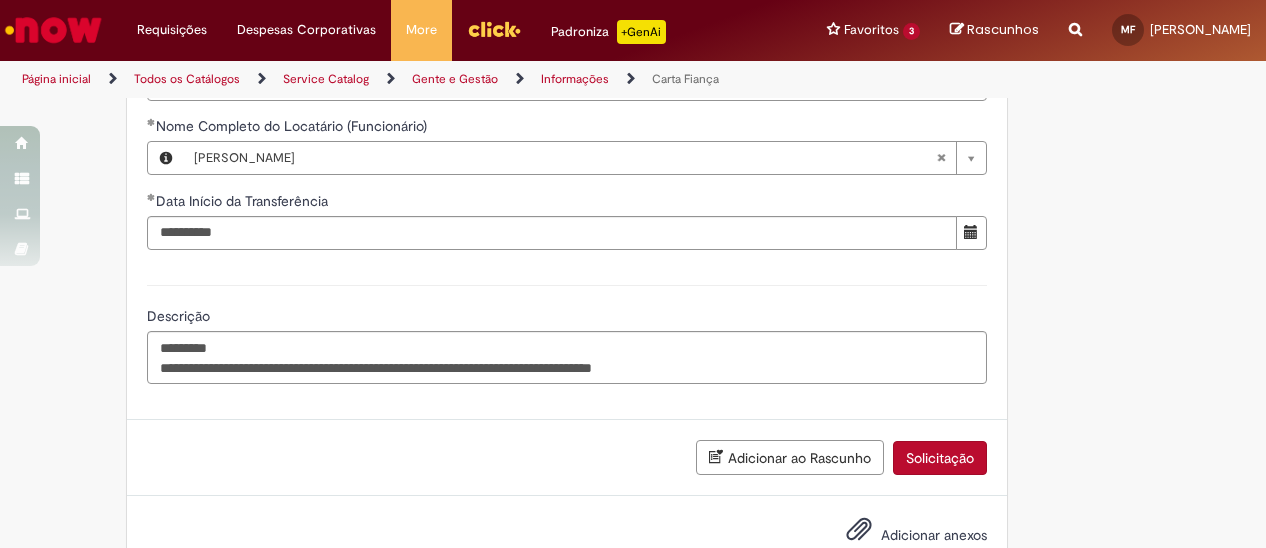 click on "Solicitação" at bounding box center [940, 458] 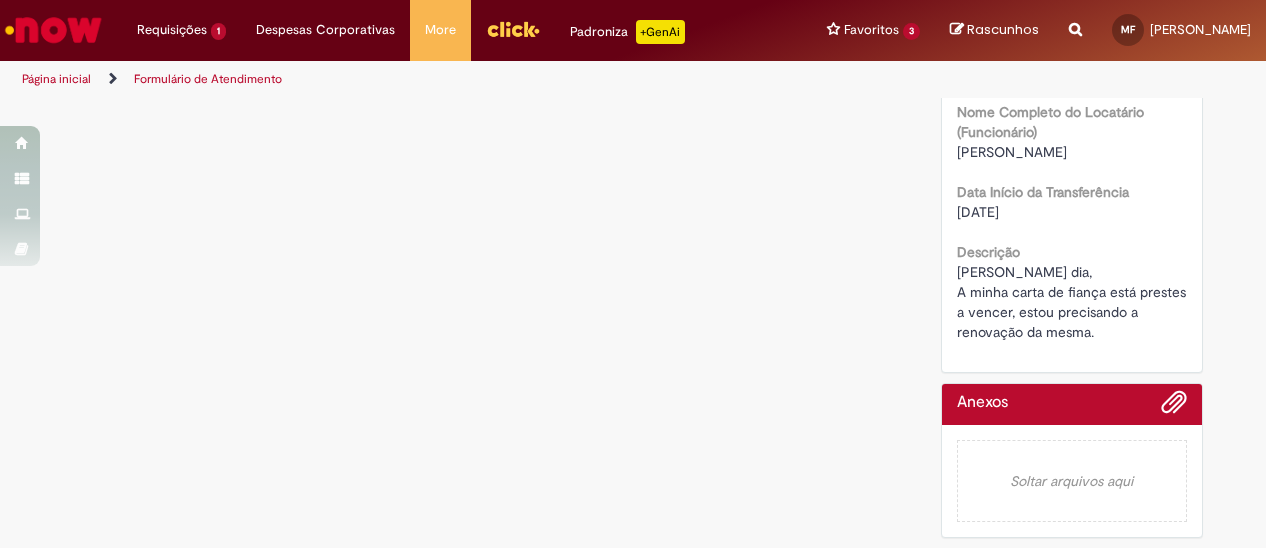 scroll, scrollTop: 0, scrollLeft: 0, axis: both 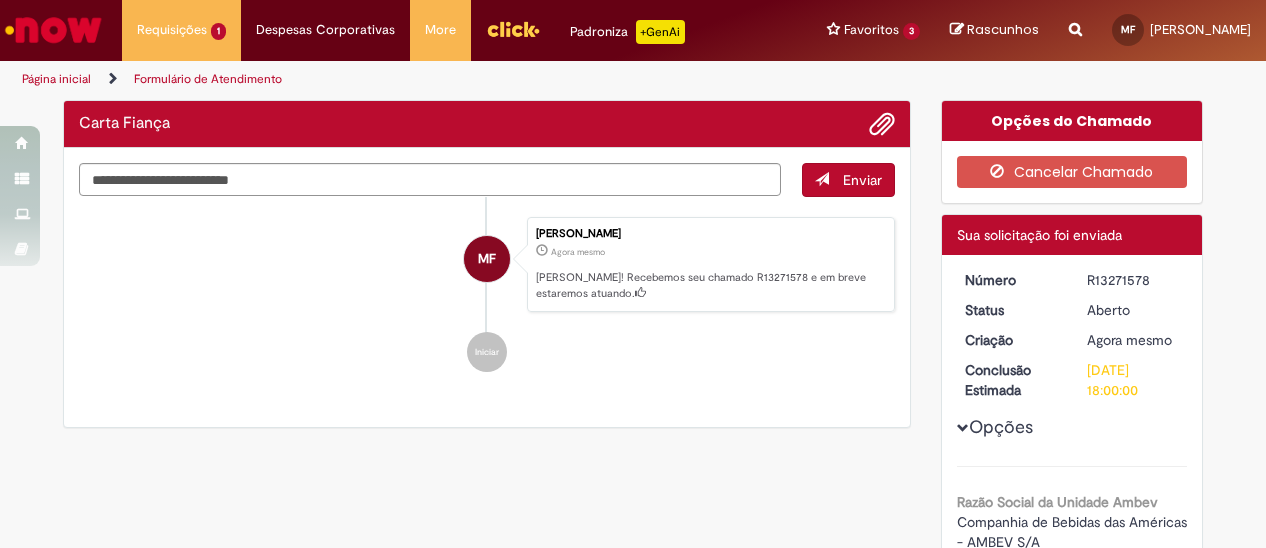 click on "Enviar
MF
[PERSON_NAME]
Agora mesmo Agora mesmo
[PERSON_NAME]! Recebemos seu chamado R13271578 e em breve estaremos atuando.
Iniciar" at bounding box center (487, 288) 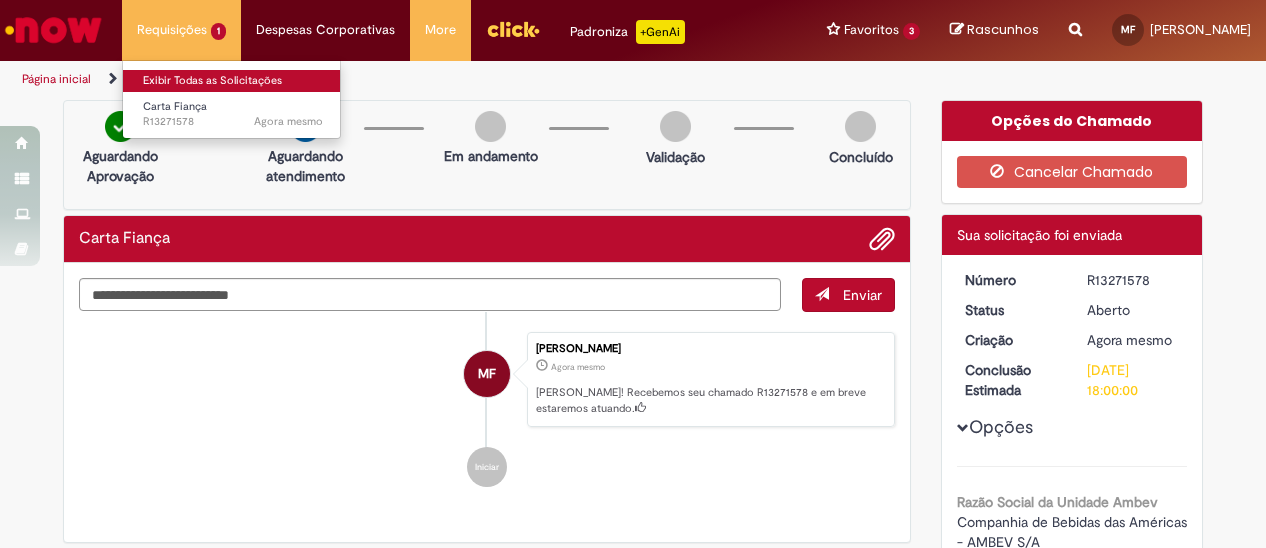 click on "Exibir Todas as Solicitações" at bounding box center (233, 81) 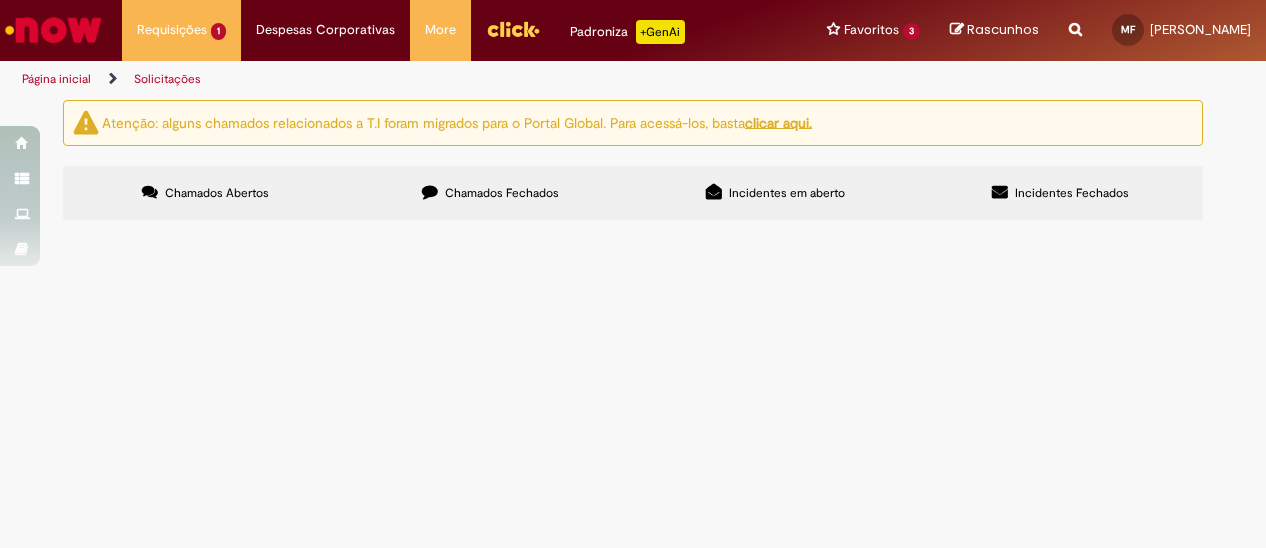 click on "Chamados Fechados" at bounding box center [502, 193] 